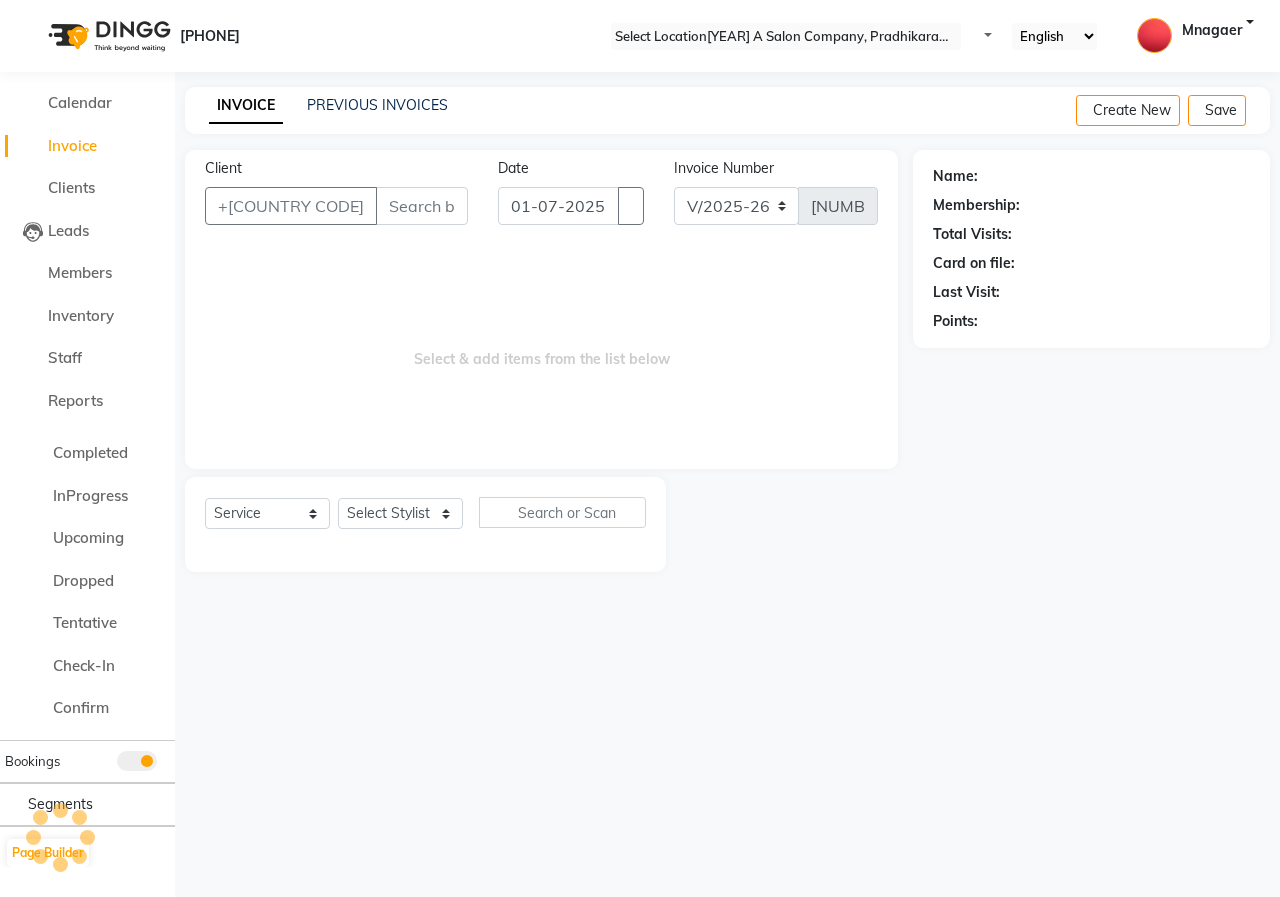 scroll, scrollTop: 0, scrollLeft: 0, axis: both 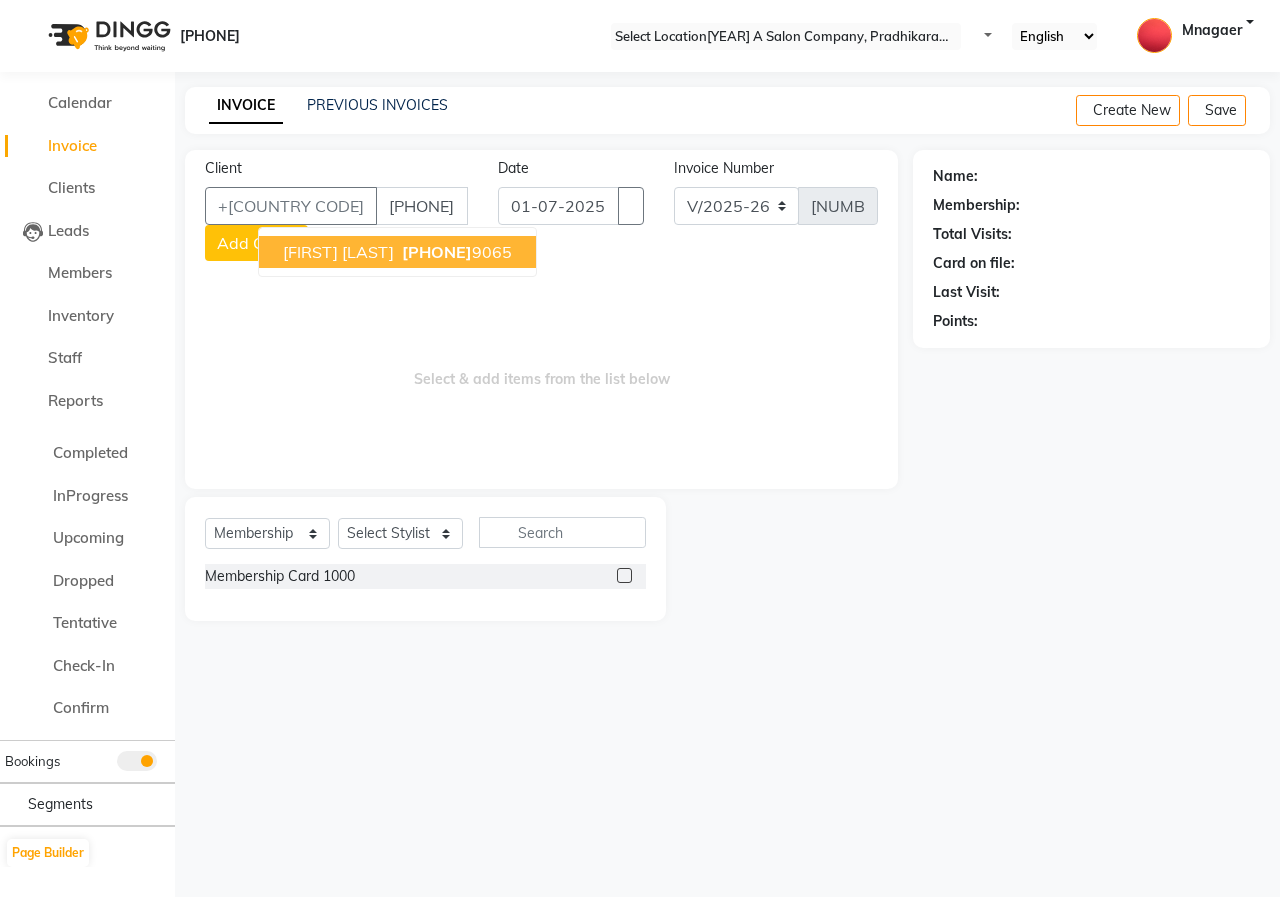 click on "[FIRST] [LAST]" at bounding box center [338, 252] 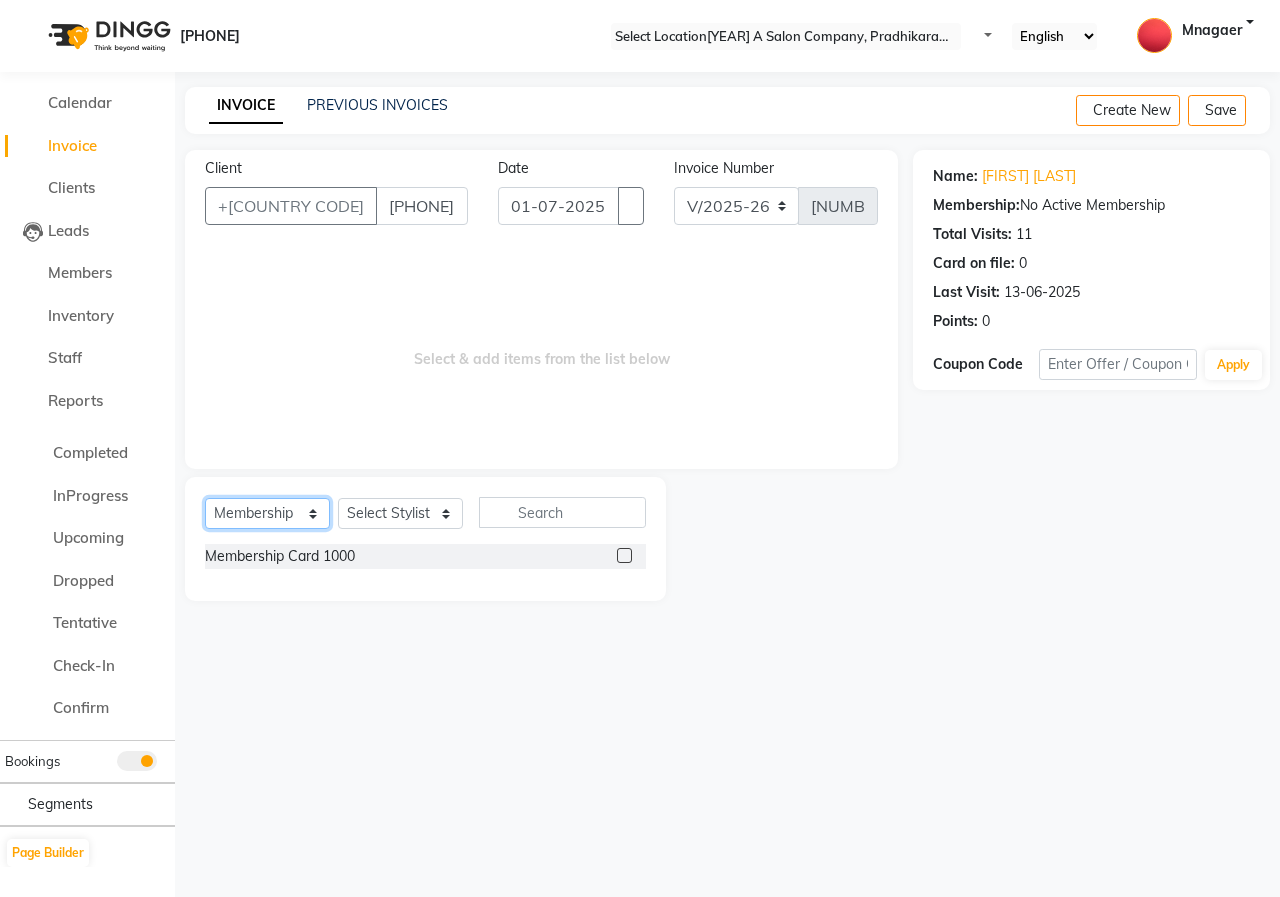 click on "Select  Service  Product  Membership  Package Voucher Prepaid Gift Card" at bounding box center (267, 513) 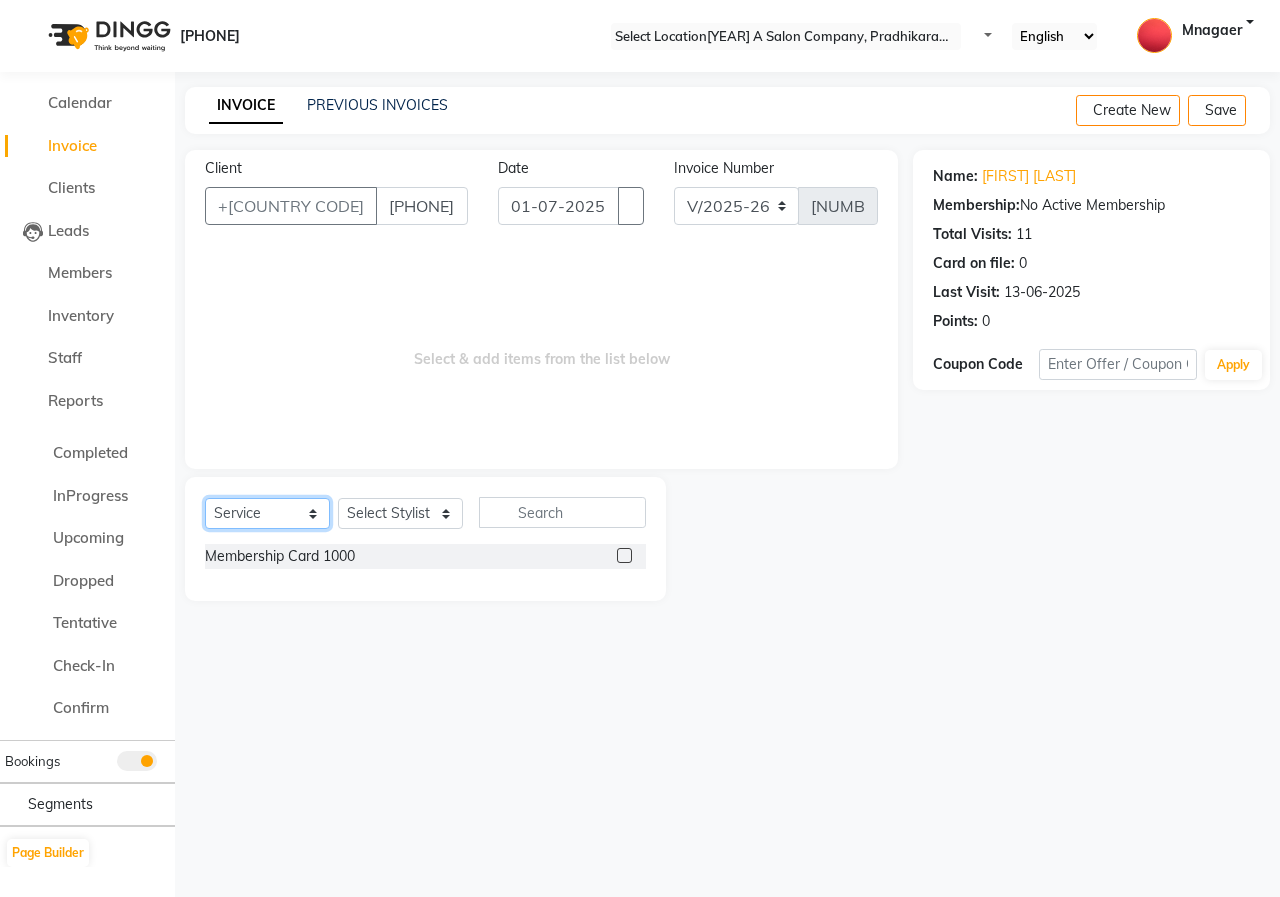 click on "Select  Service  Product  Membership  Package Voucher Prepaid Gift Card" at bounding box center (267, 513) 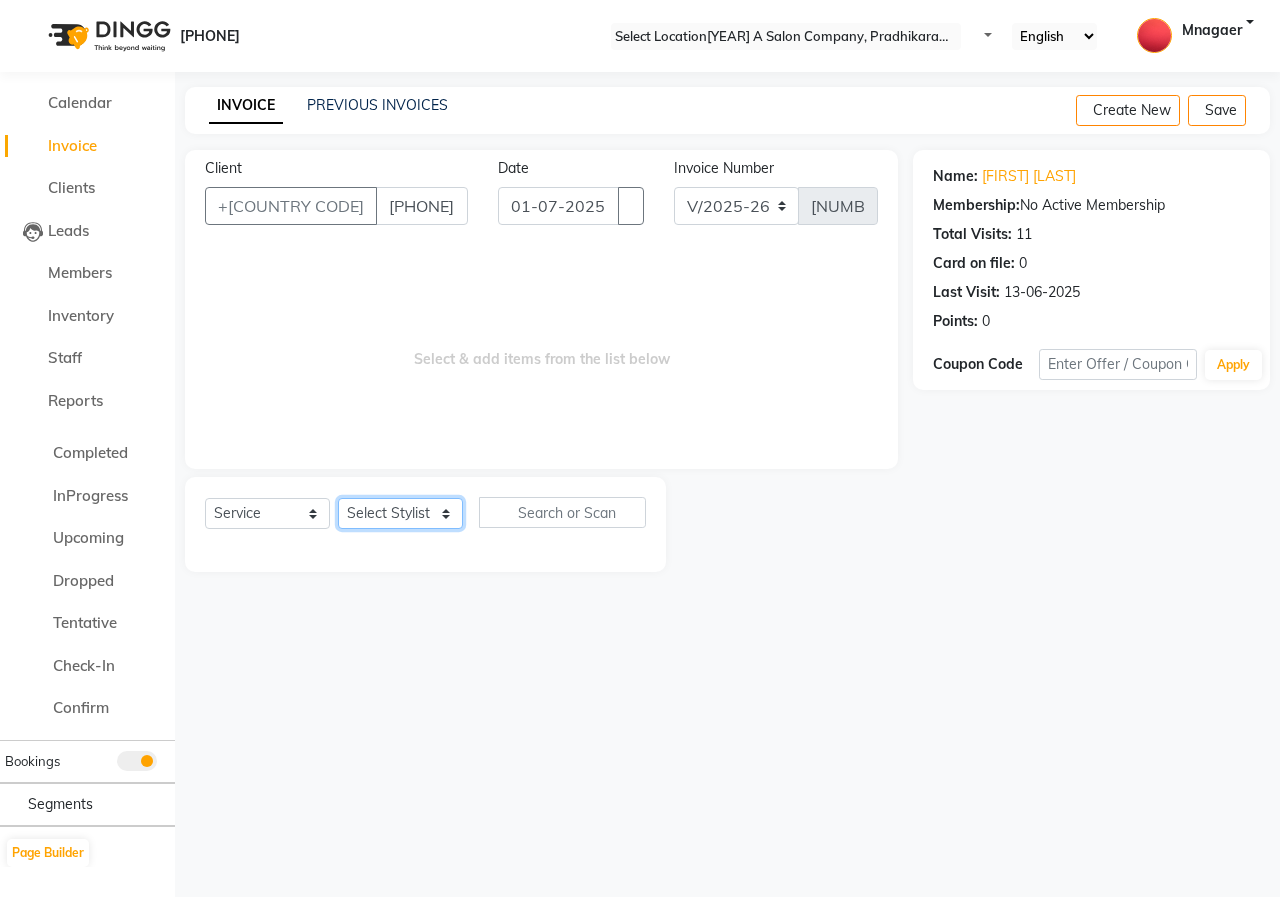 click on "Select Stylist [NAME] [NAME] [NAME] [NAME] [NAME] [NAME] Trainning" at bounding box center (400, 513) 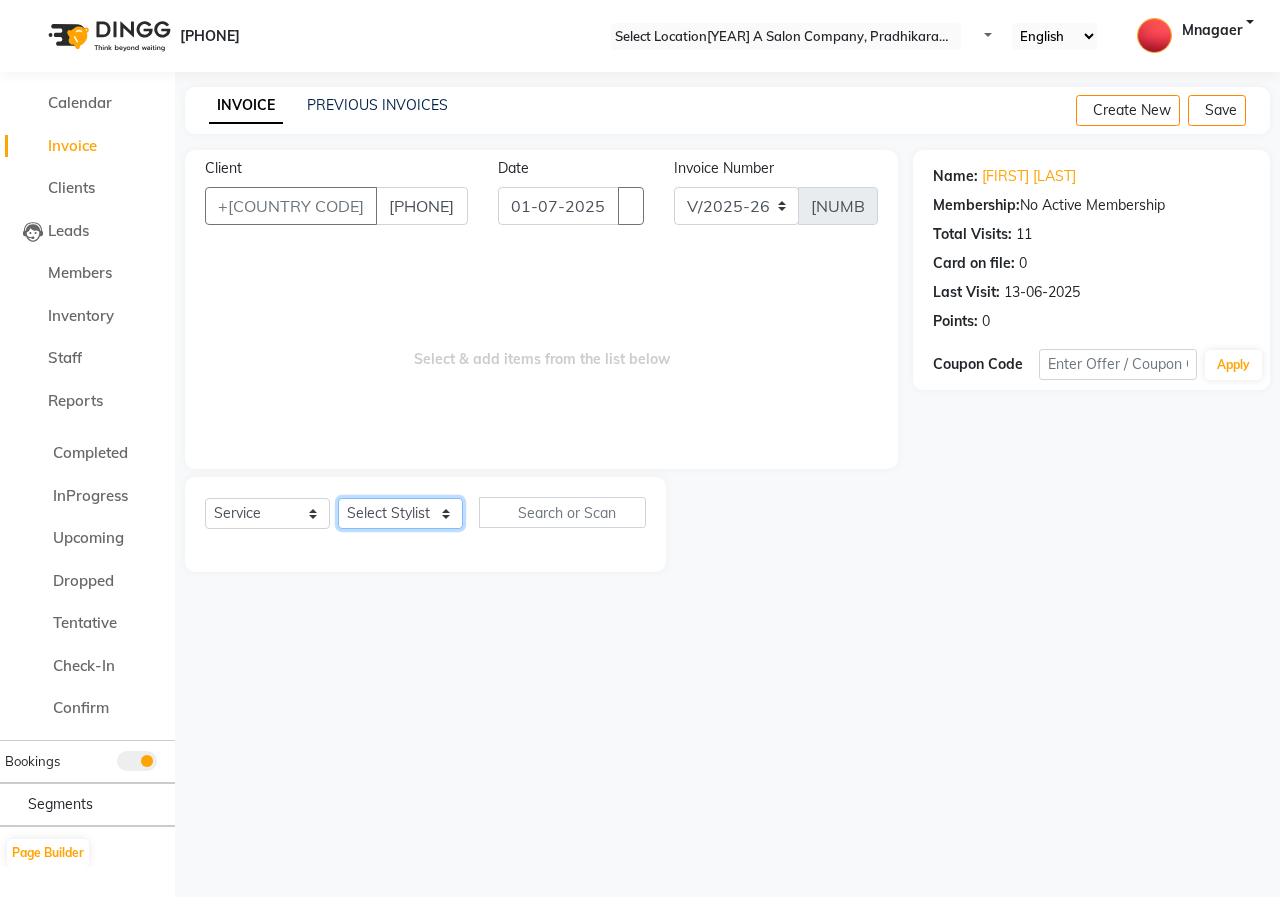 select on "69652" 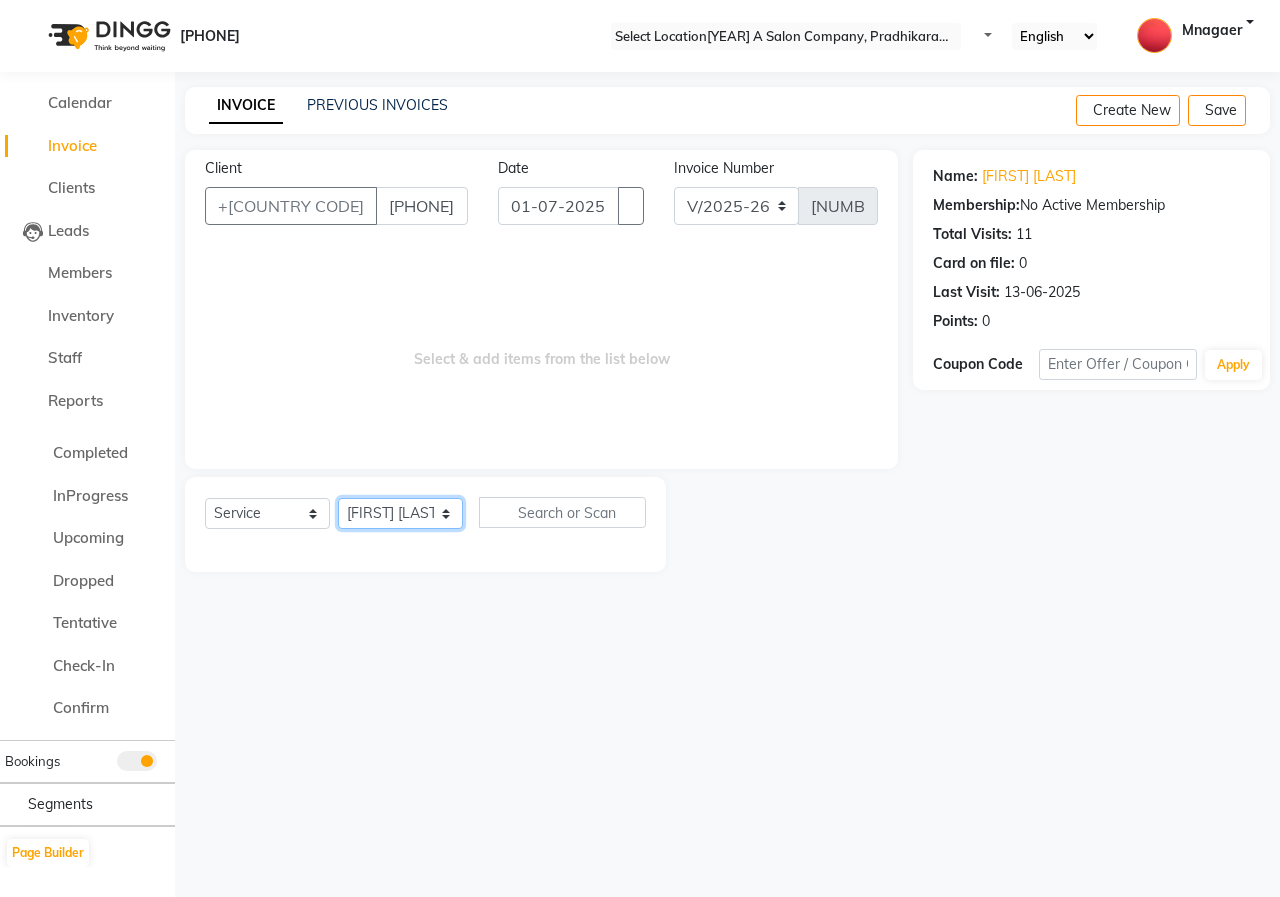 click on "Select Stylist [NAME] [NAME] [NAME] [NAME] [NAME] [NAME] Trainning" at bounding box center (400, 513) 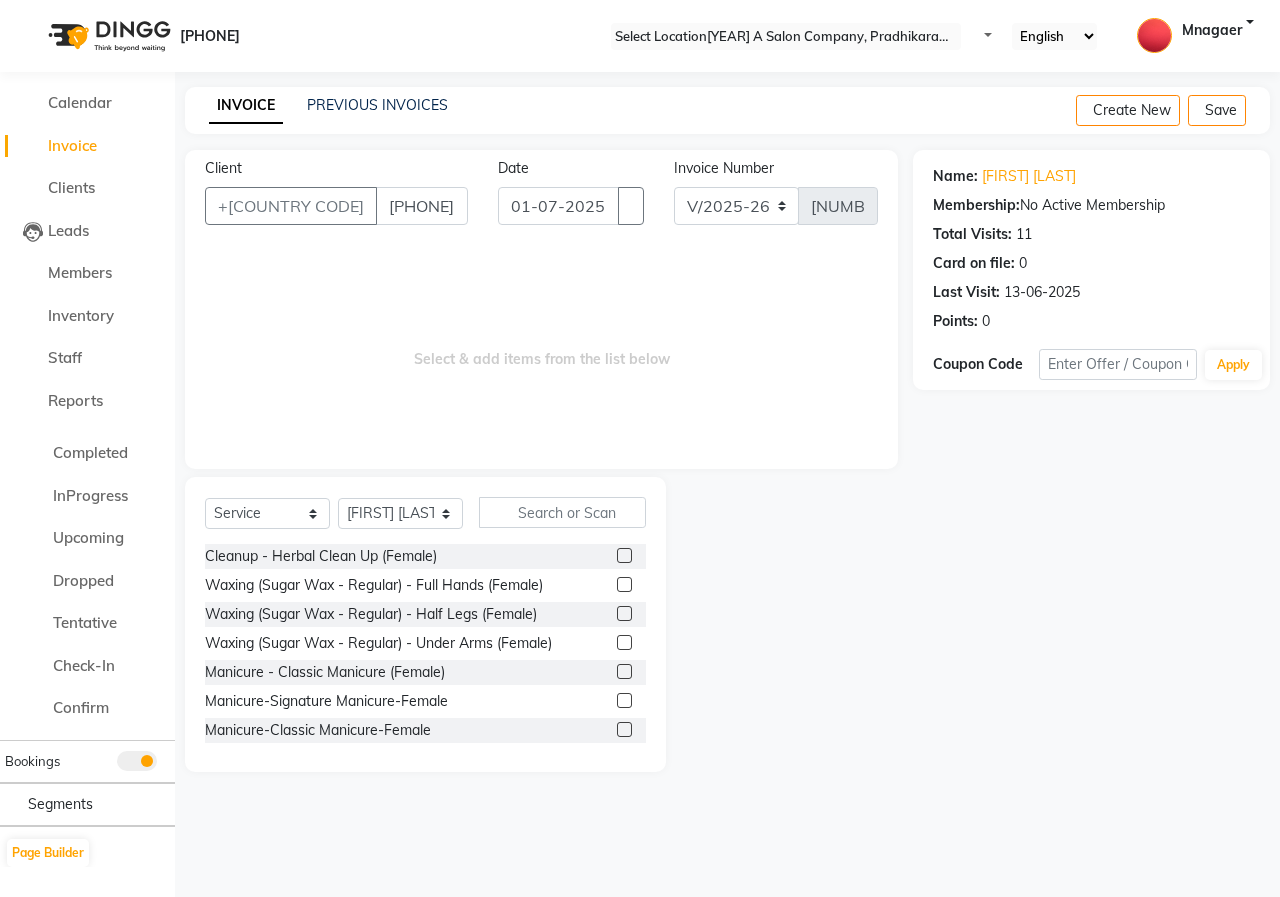 click on "Select  Service  Product  Membership  Package Voucher Prepaid Gift Card  Select Stylist [NAME] [NAME] [NAME] [NAME] [NAME] [NAME] Trainning Cleanup - Herbal Clean Up (Female)  Waxing (Sugar Wax - Regular) - Full Hands (Female)  Waxing (Sugar Wax - Regular) - Half Legs (Female)  Waxing (Sugar Wax - Regular) - Under Arms (Female)  Manicure - Classic Manicure (Female)  Manicure-Signature Manicure-Female  Manicure-Classic  Manicure-Female  Manicure-Signature Manicure-Male  Manicure-Classic  Manicure-Male  Pedicure - Classic Pedicure (Male)  Pedicure-Signature Pedicure-Female  Pedicure-Classic Pedicure-Female  Pedicure-Heel Peel-Female  Pedicure-Signature Pedicure-Male  Pedicure-Classic Pedicure-Male  Pedicure-Heel Peel-Male  Hair Wash - Wella (Female)  Hair Wash-Wella -Female  Hair Wash-Matrix-Female  Hair Wash-Biotop-Female  Hair Wash-Botox-Female  Hair Wash-Wella -Male  Hair Wash-Matrix-Male  Hair Wash-Biotop-Male  Hair Wash-Botox-Male  Hair Cut - Hair Cut (Female)  Heel peel - Male" at bounding box center [425, 624] 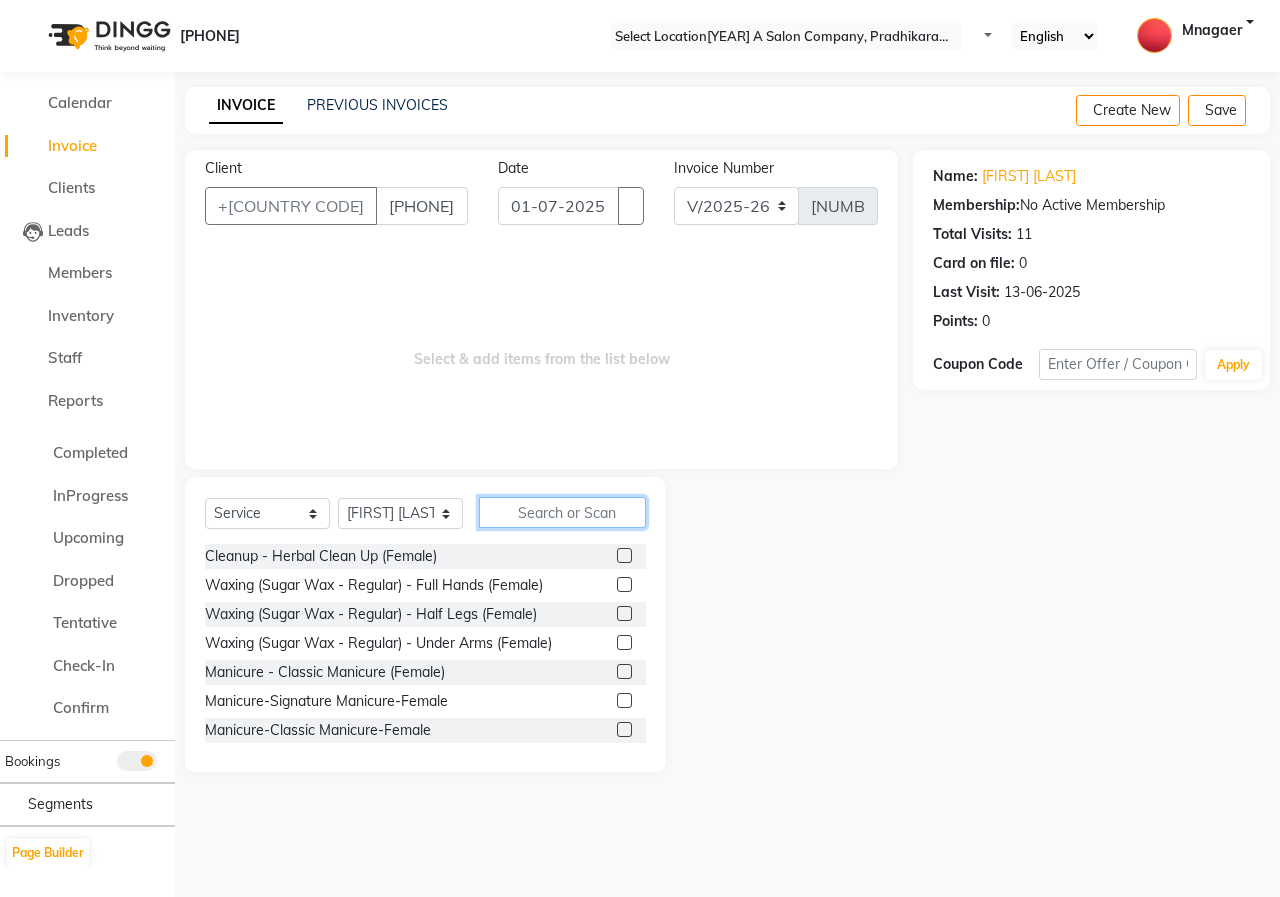 click at bounding box center [562, 512] 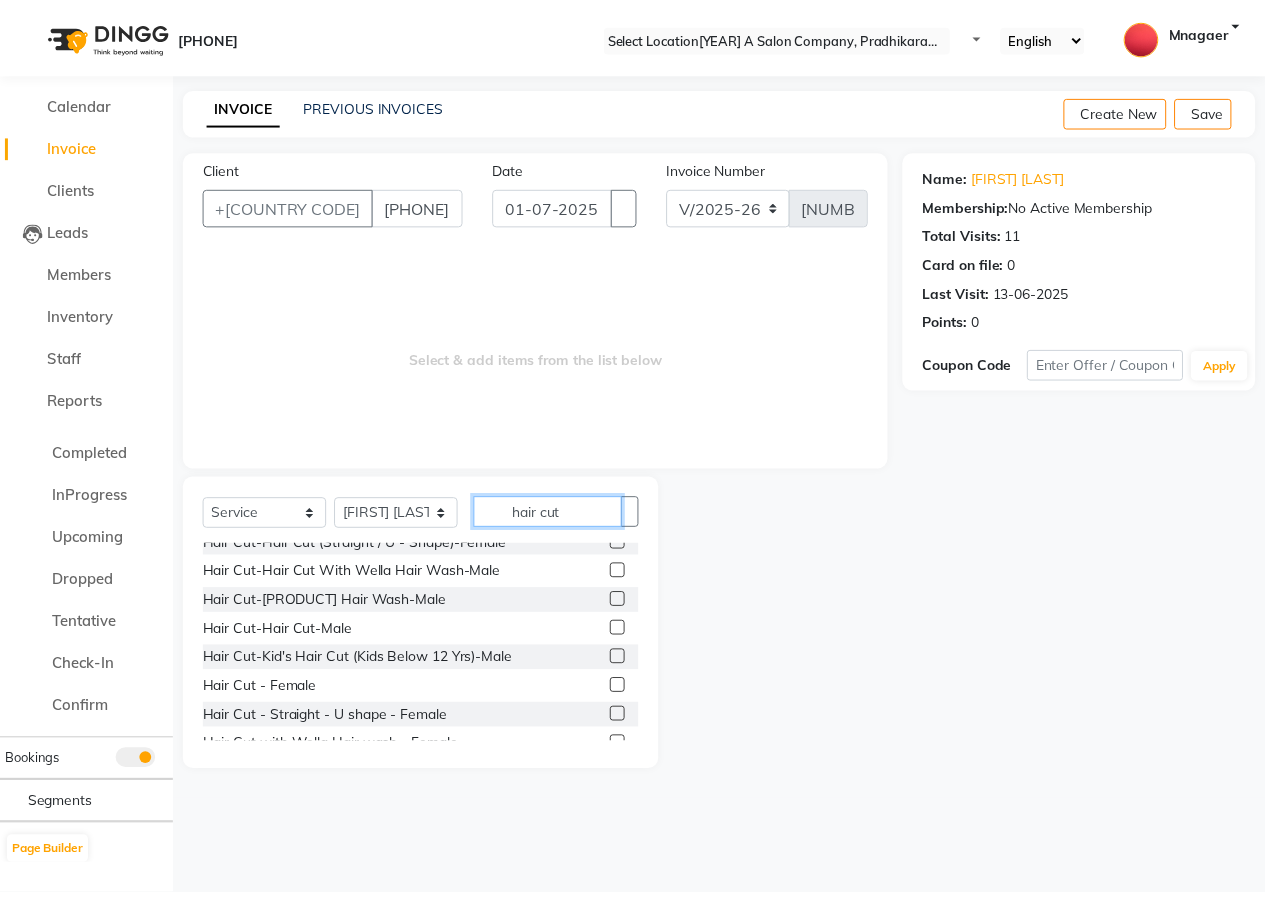 scroll, scrollTop: 200, scrollLeft: 0, axis: vertical 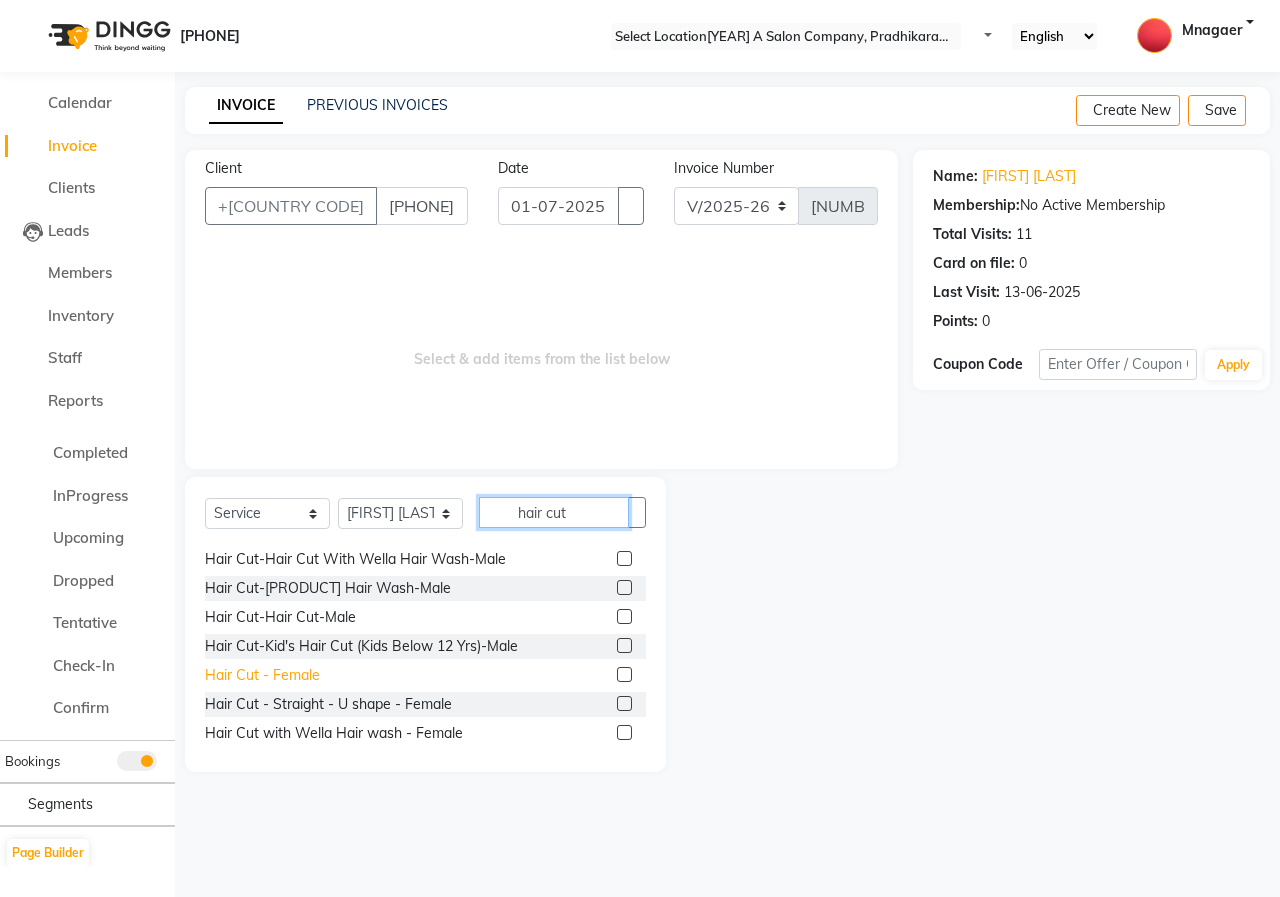 type on "hair cut" 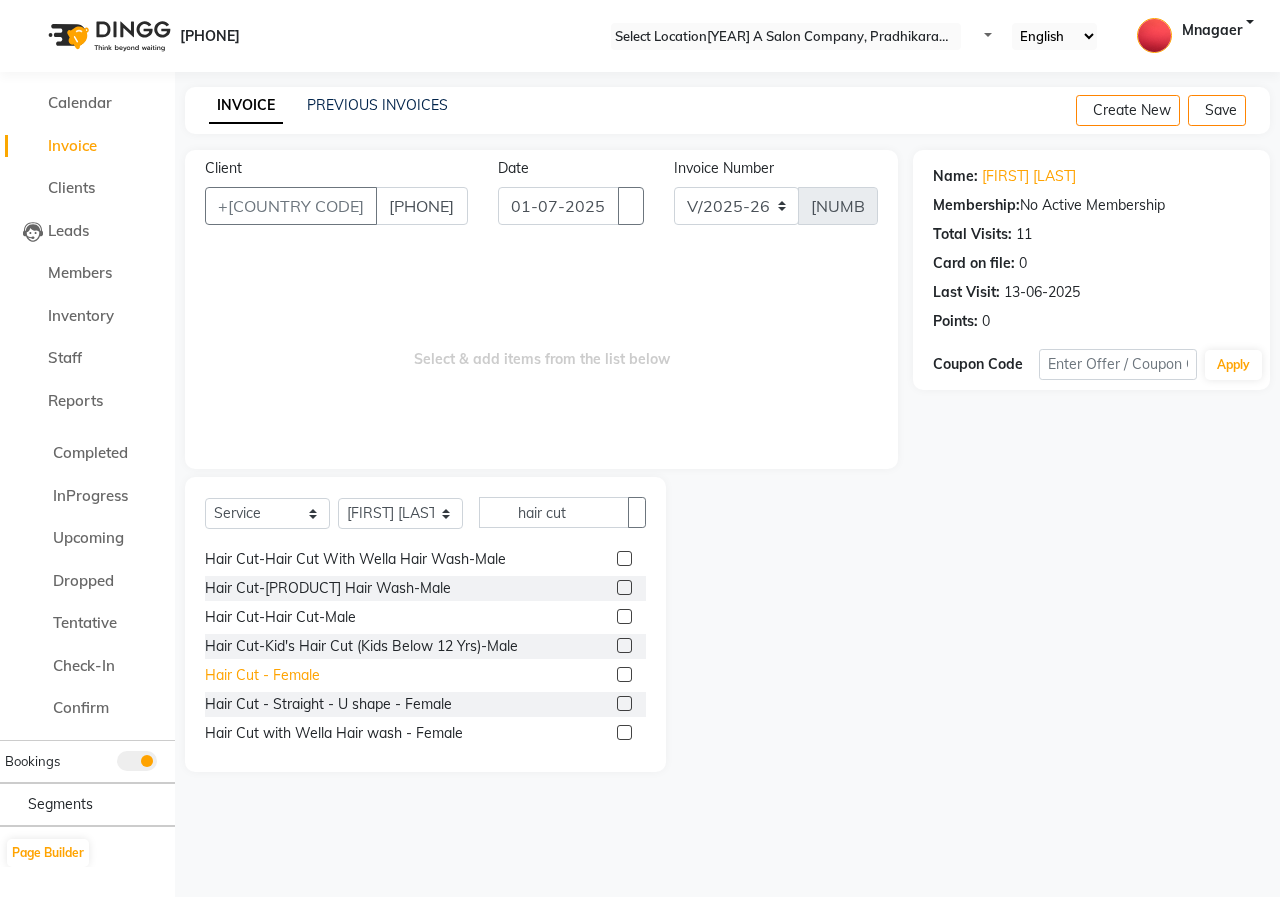 click on "Hair Cut - Female" at bounding box center (295, 356) 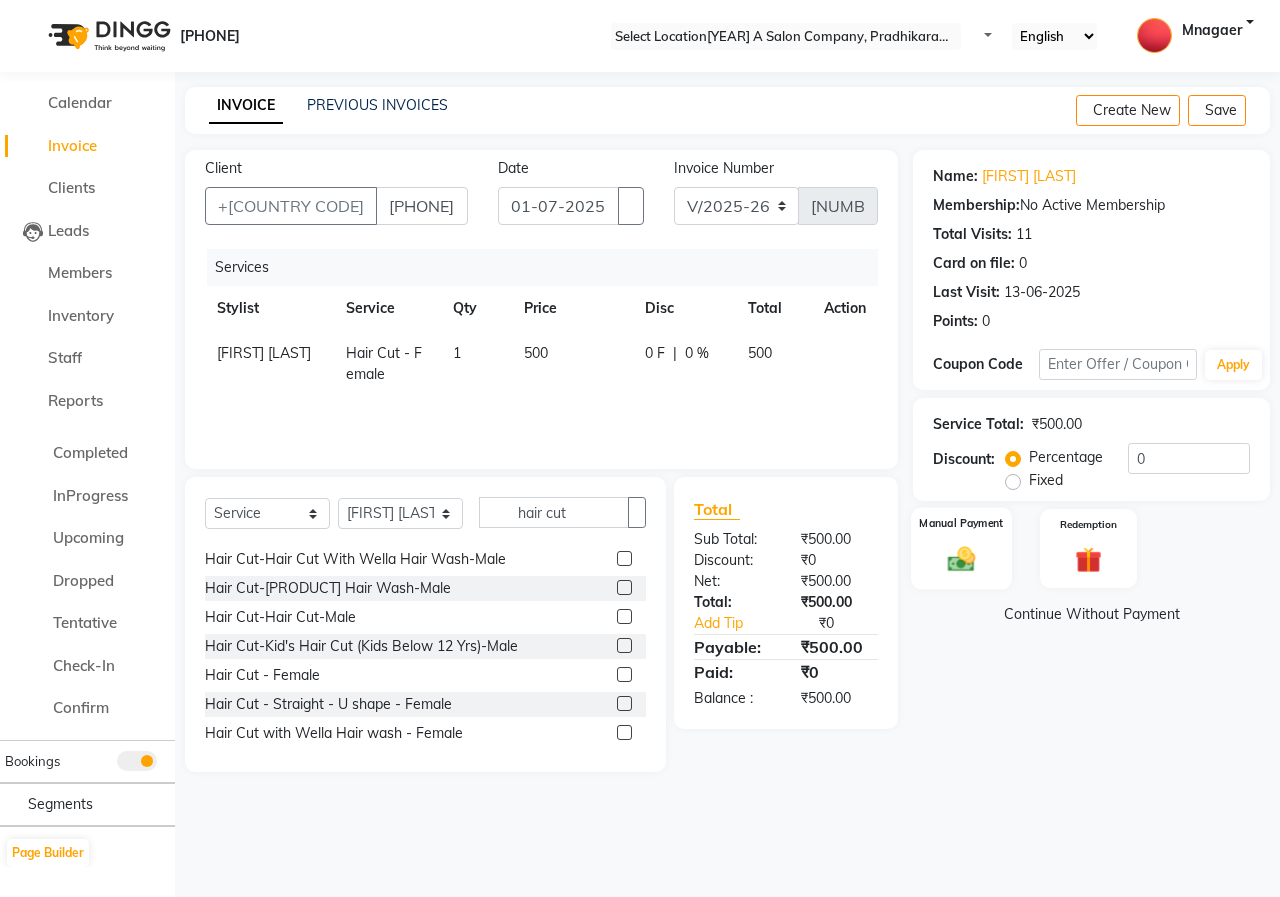 click at bounding box center (962, 558) 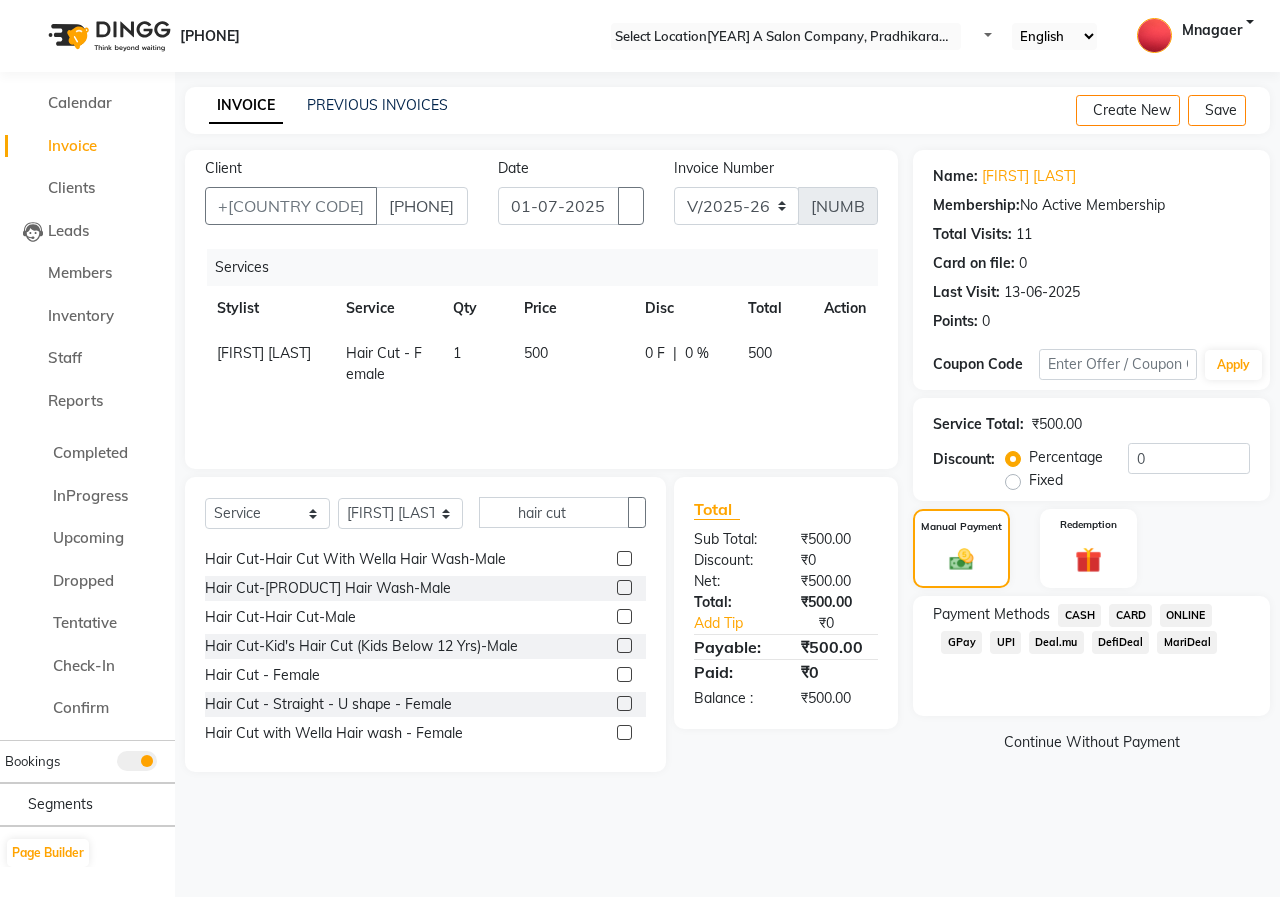 click on "CASH" at bounding box center [1079, 615] 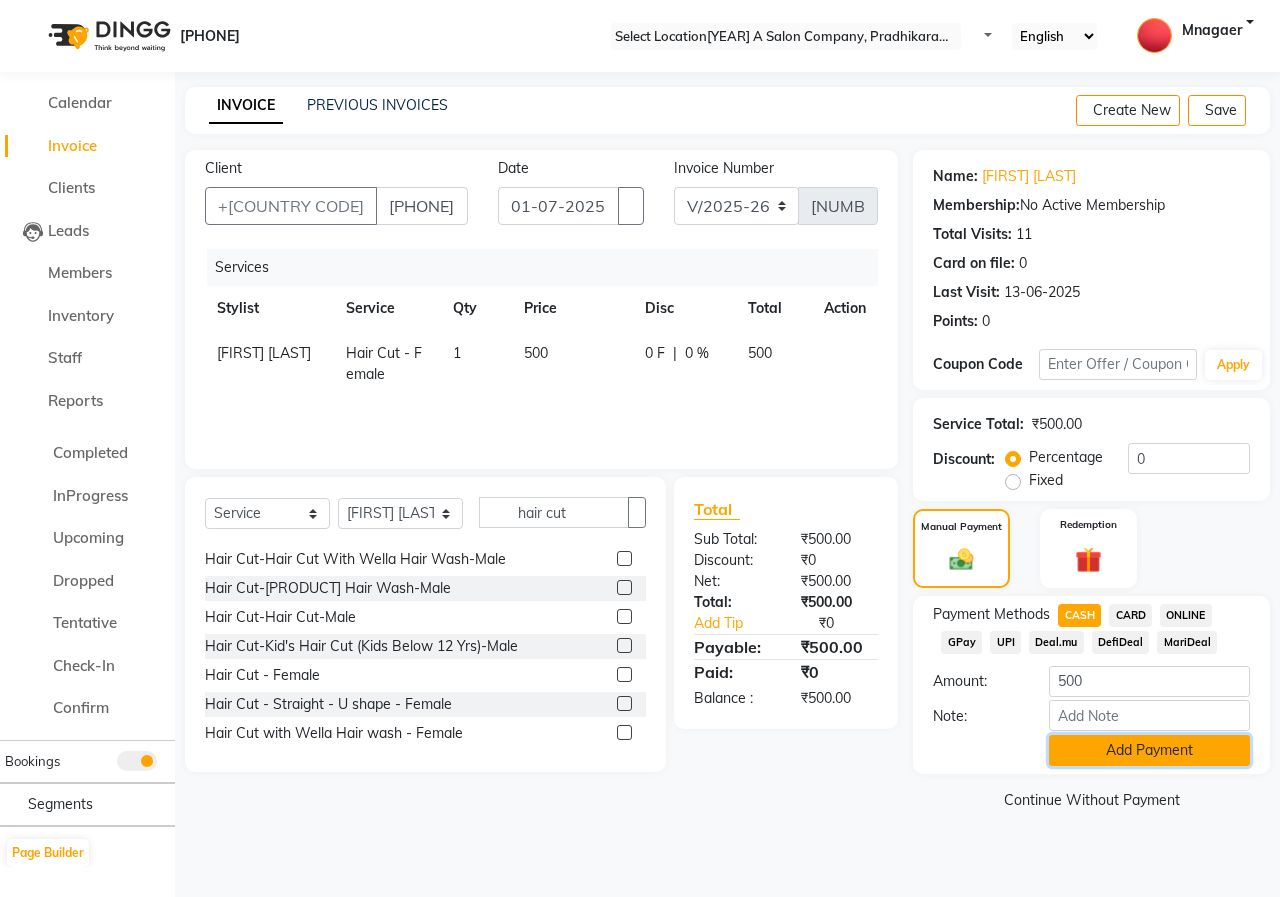 click on "Add Payment" at bounding box center [1149, 750] 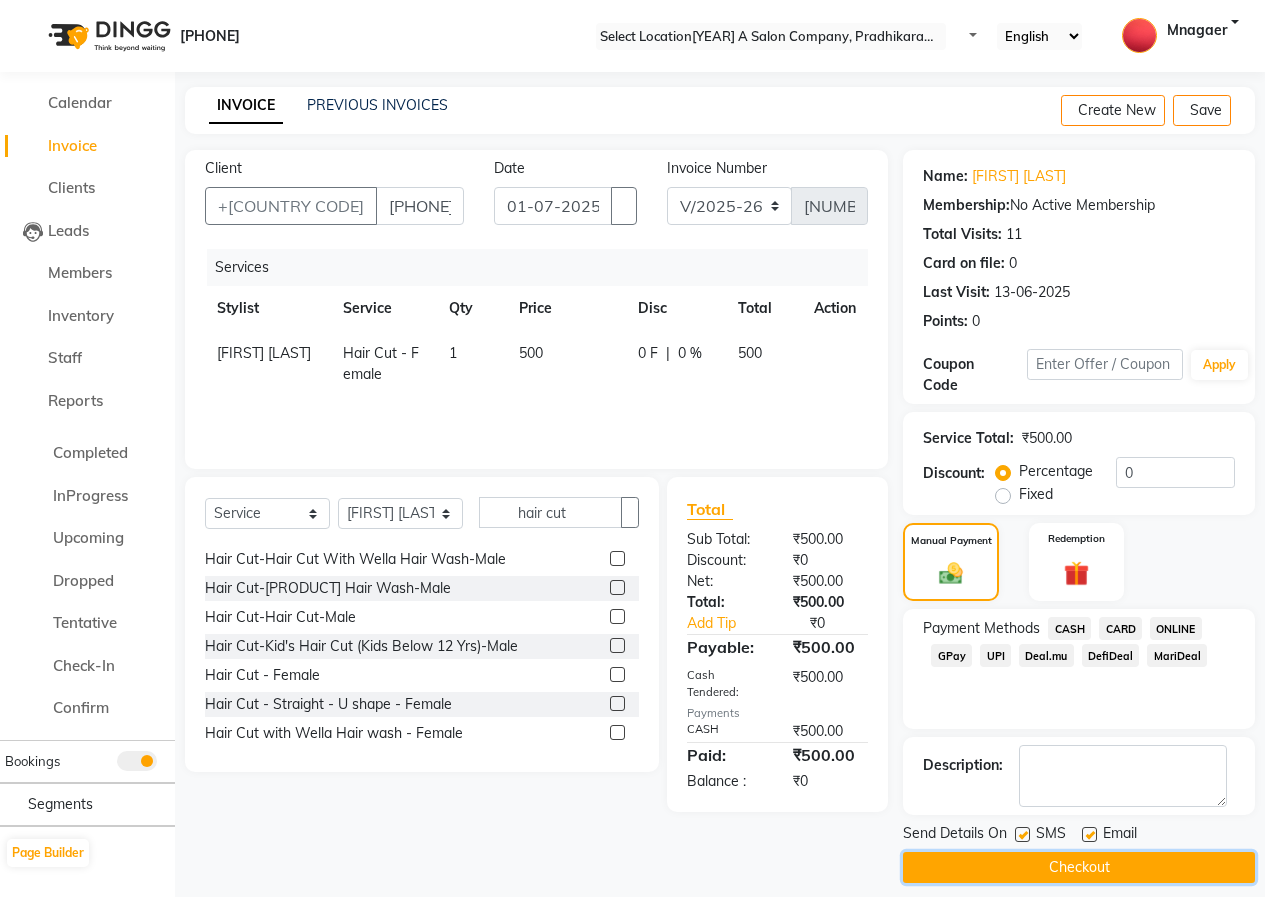 click on "Checkout" at bounding box center (1079, 867) 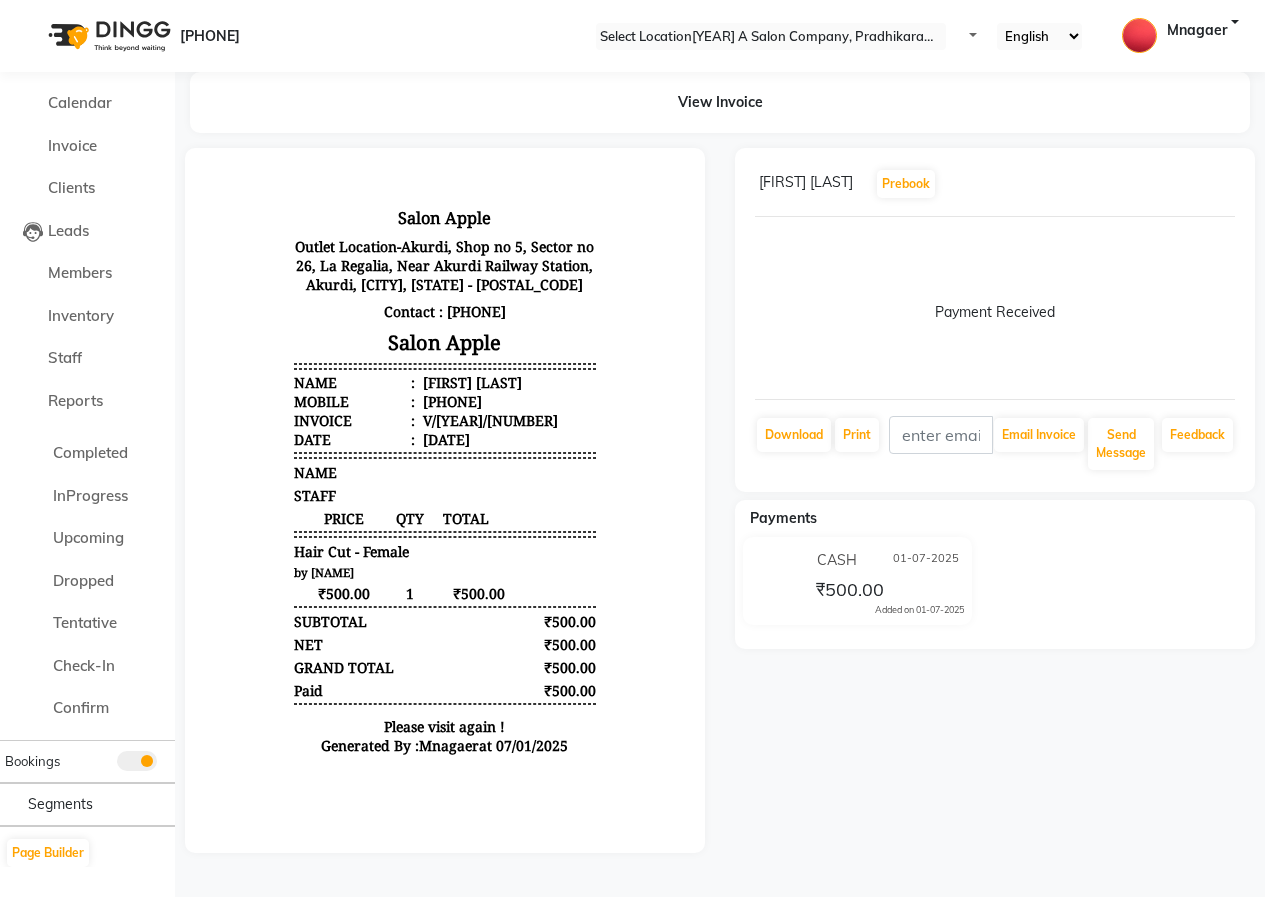 scroll, scrollTop: 0, scrollLeft: 0, axis: both 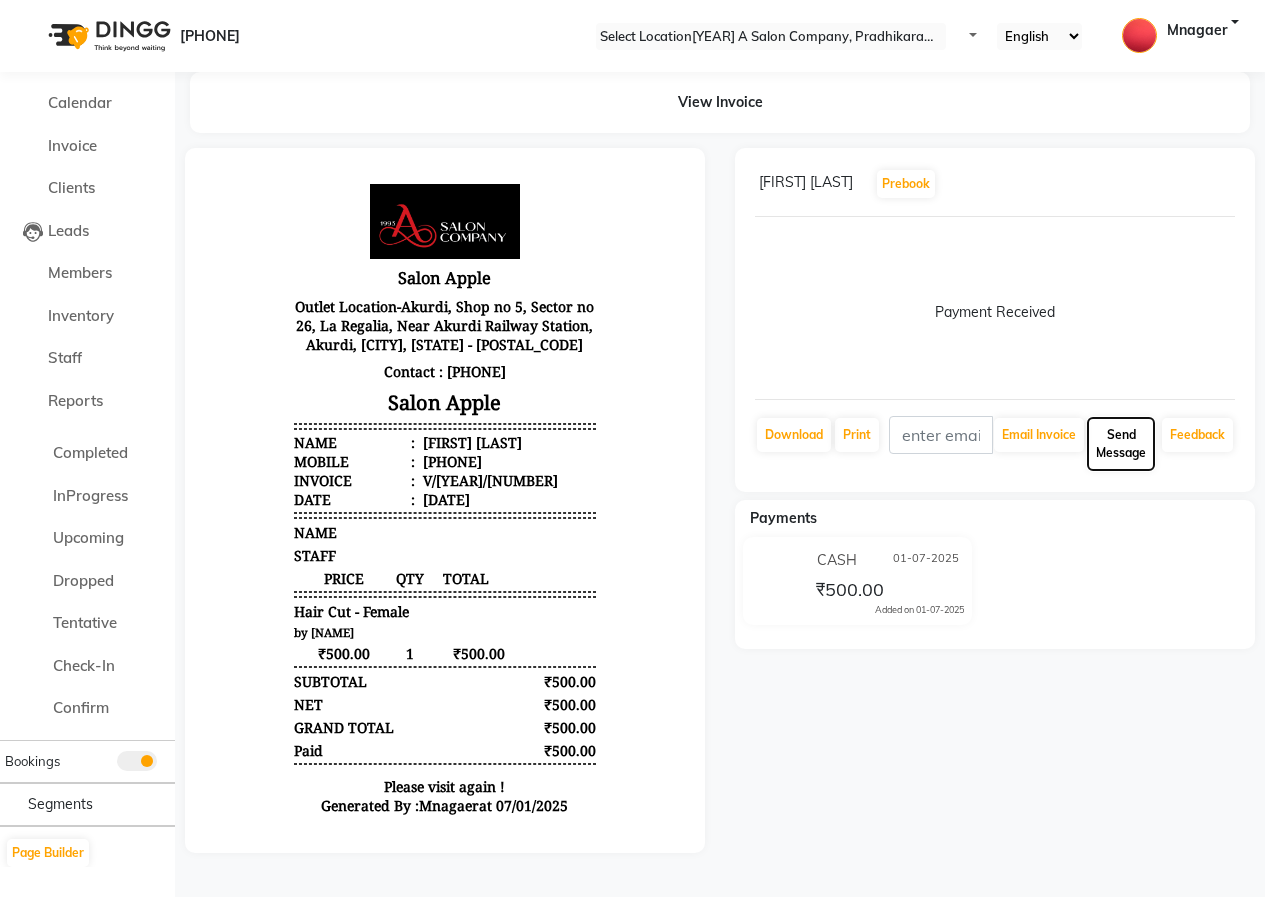 click on "Send Message" at bounding box center (1039, 435) 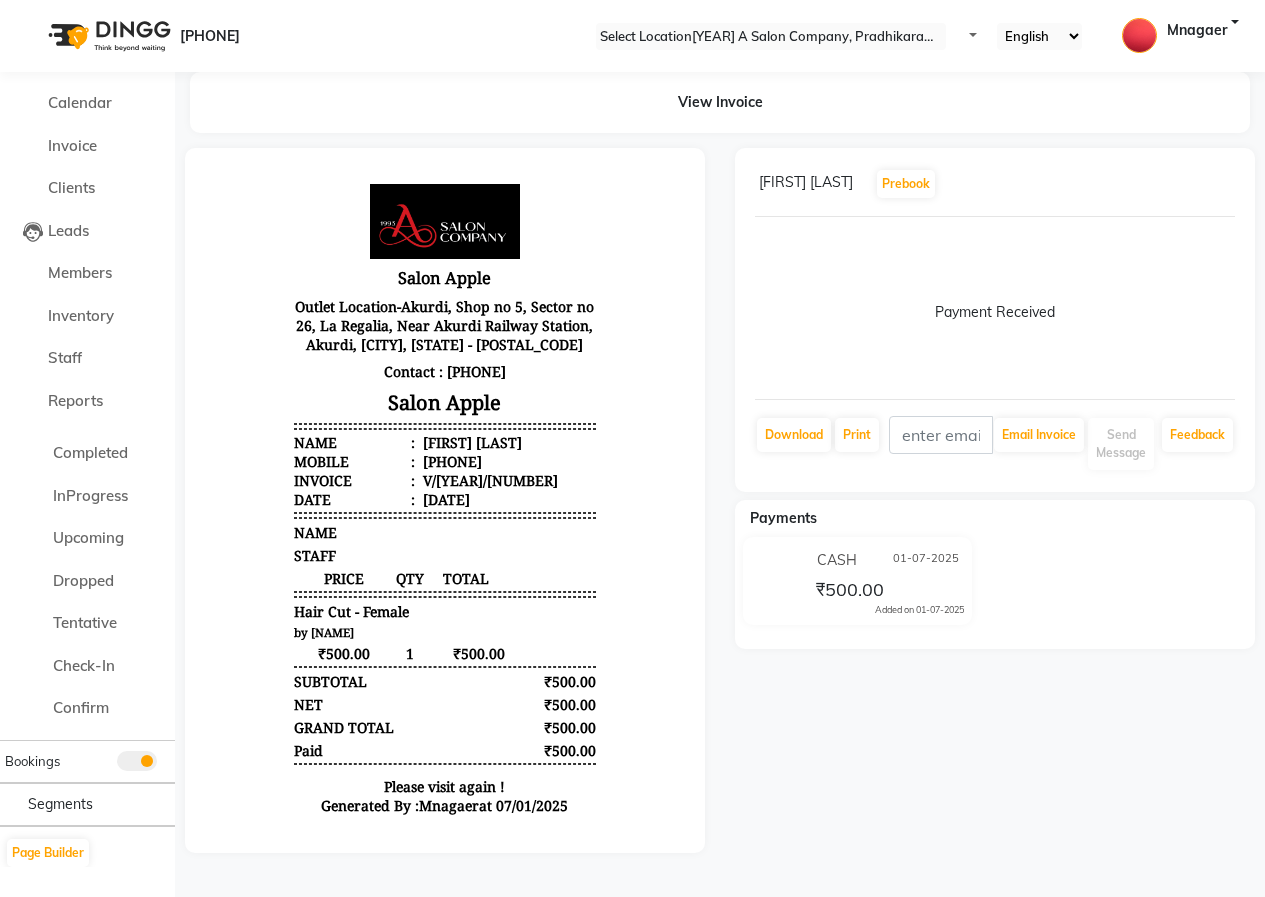 click on "[PHONE]" at bounding box center [135, 36] 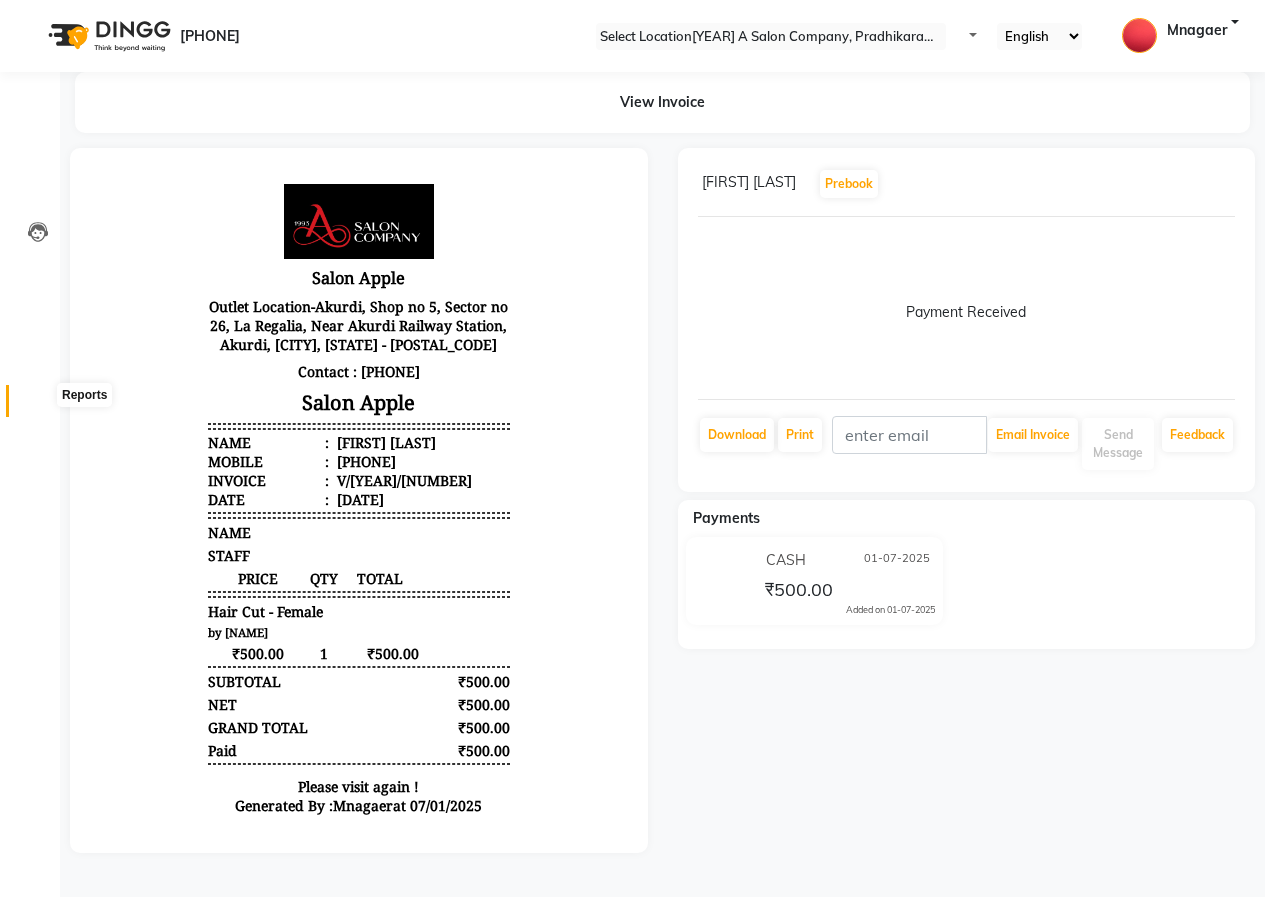 click at bounding box center (37, 406) 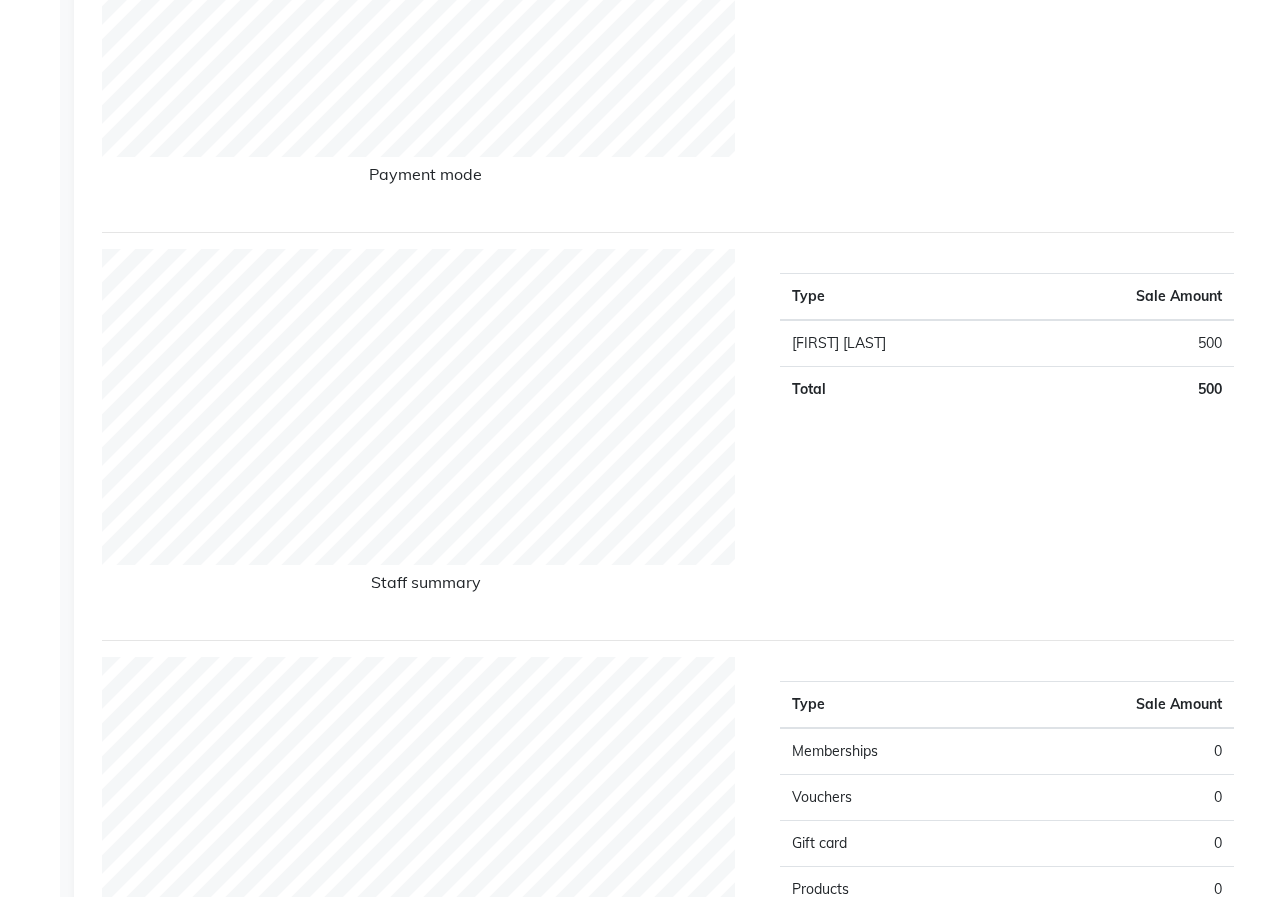 scroll, scrollTop: 0, scrollLeft: 0, axis: both 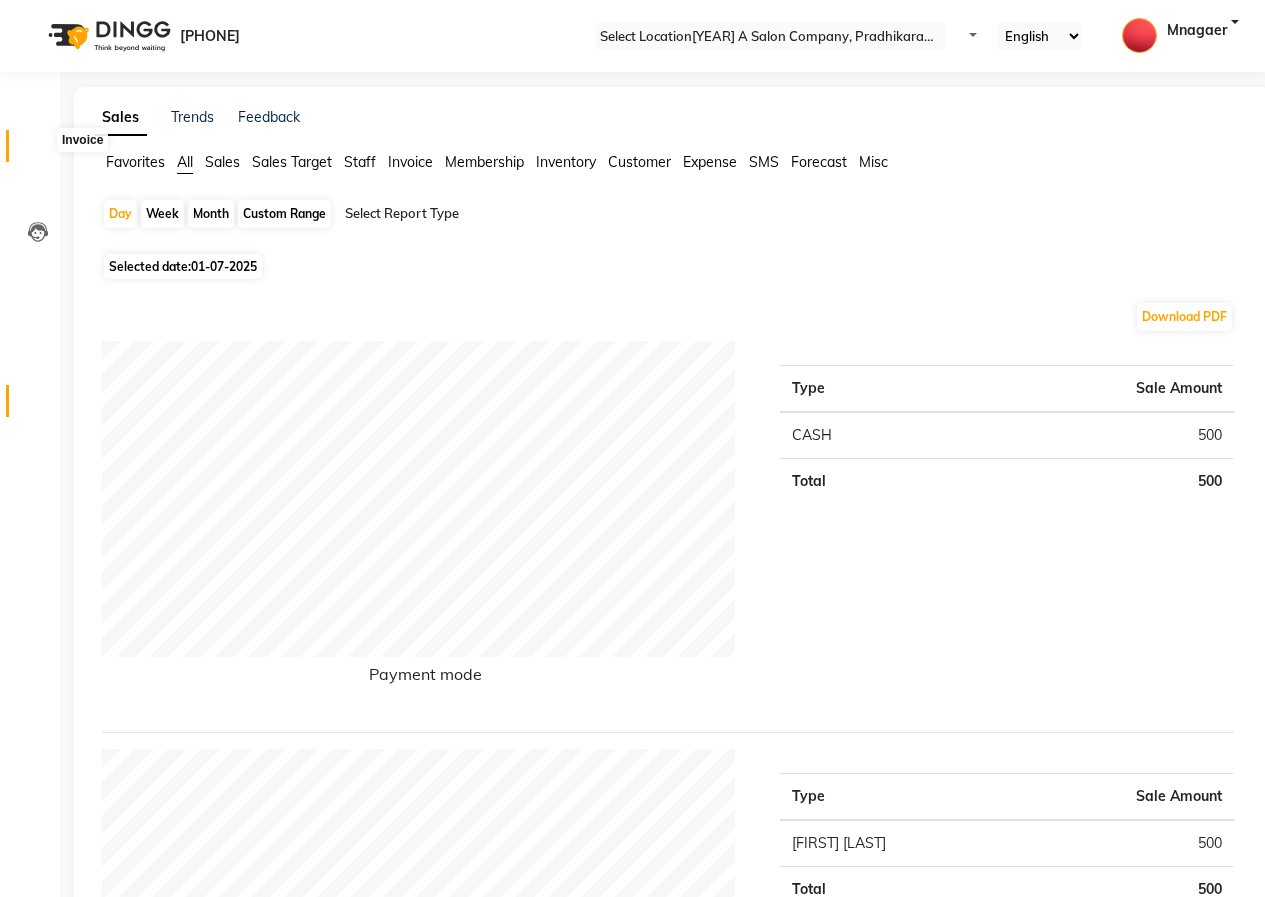 click at bounding box center (38, 151) 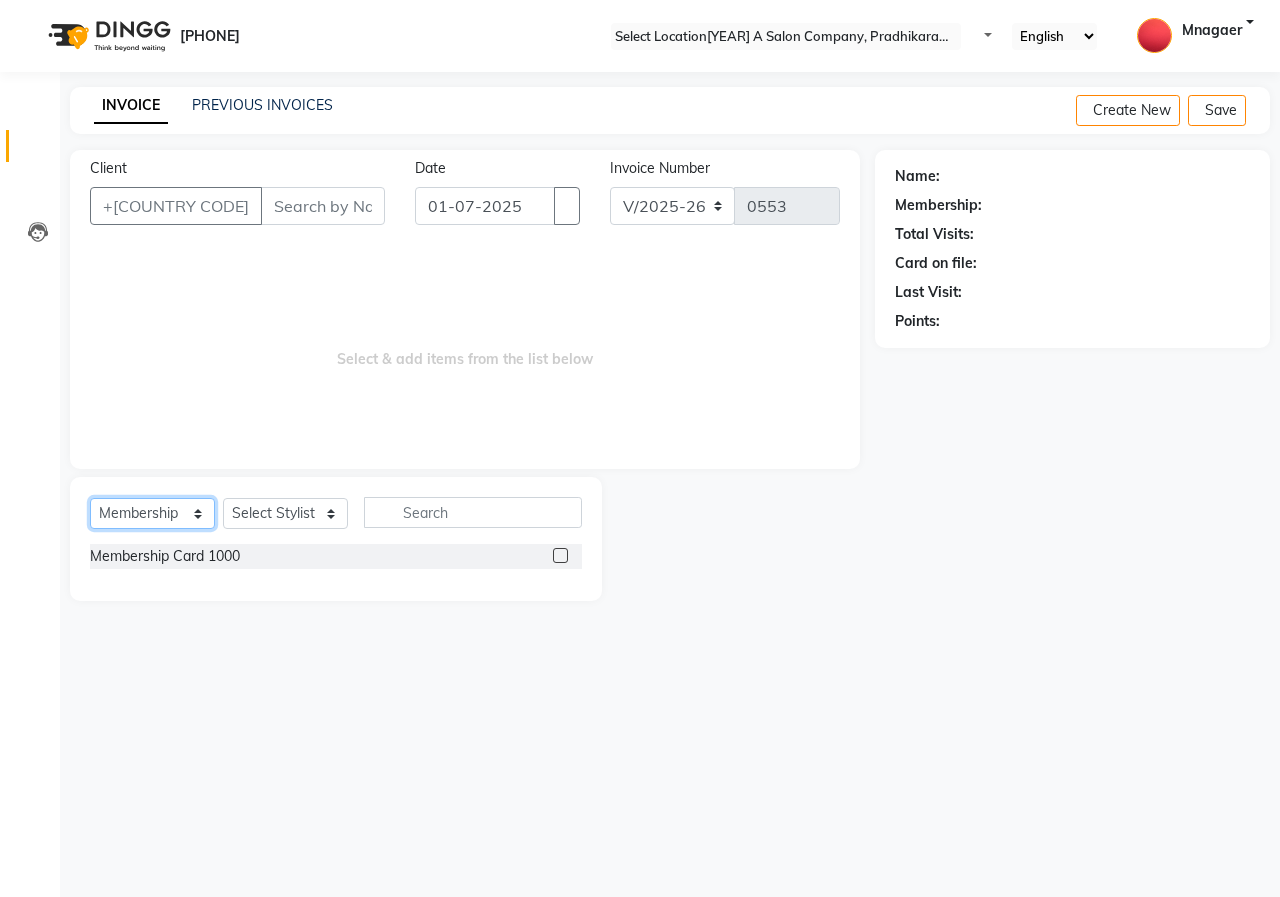 click on "Select  Service  Product  Membership  Package Voucher Prepaid Gift Card" at bounding box center [152, 513] 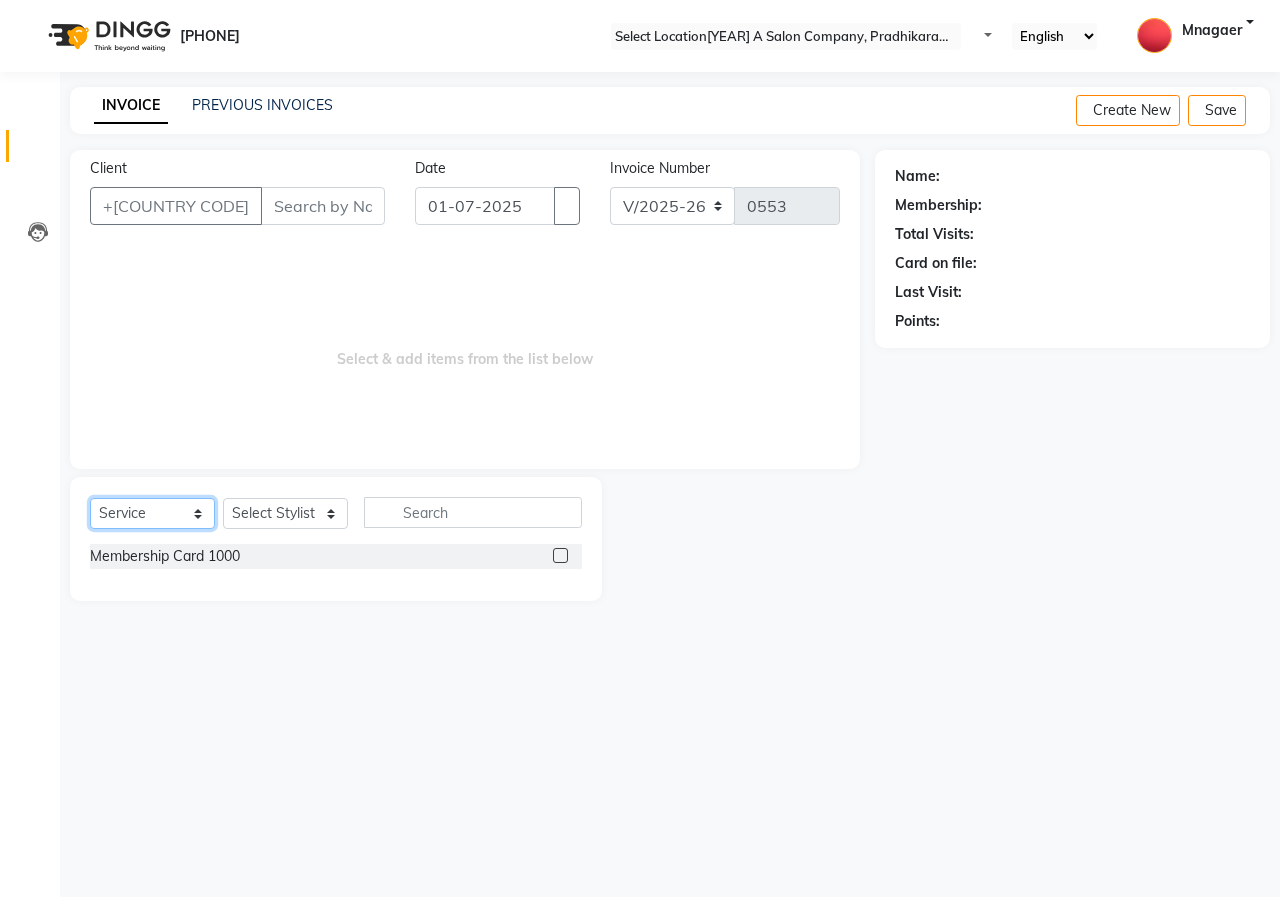 click on "Select  Service  Product  Membership  Package Voucher Prepaid Gift Card" at bounding box center [152, 513] 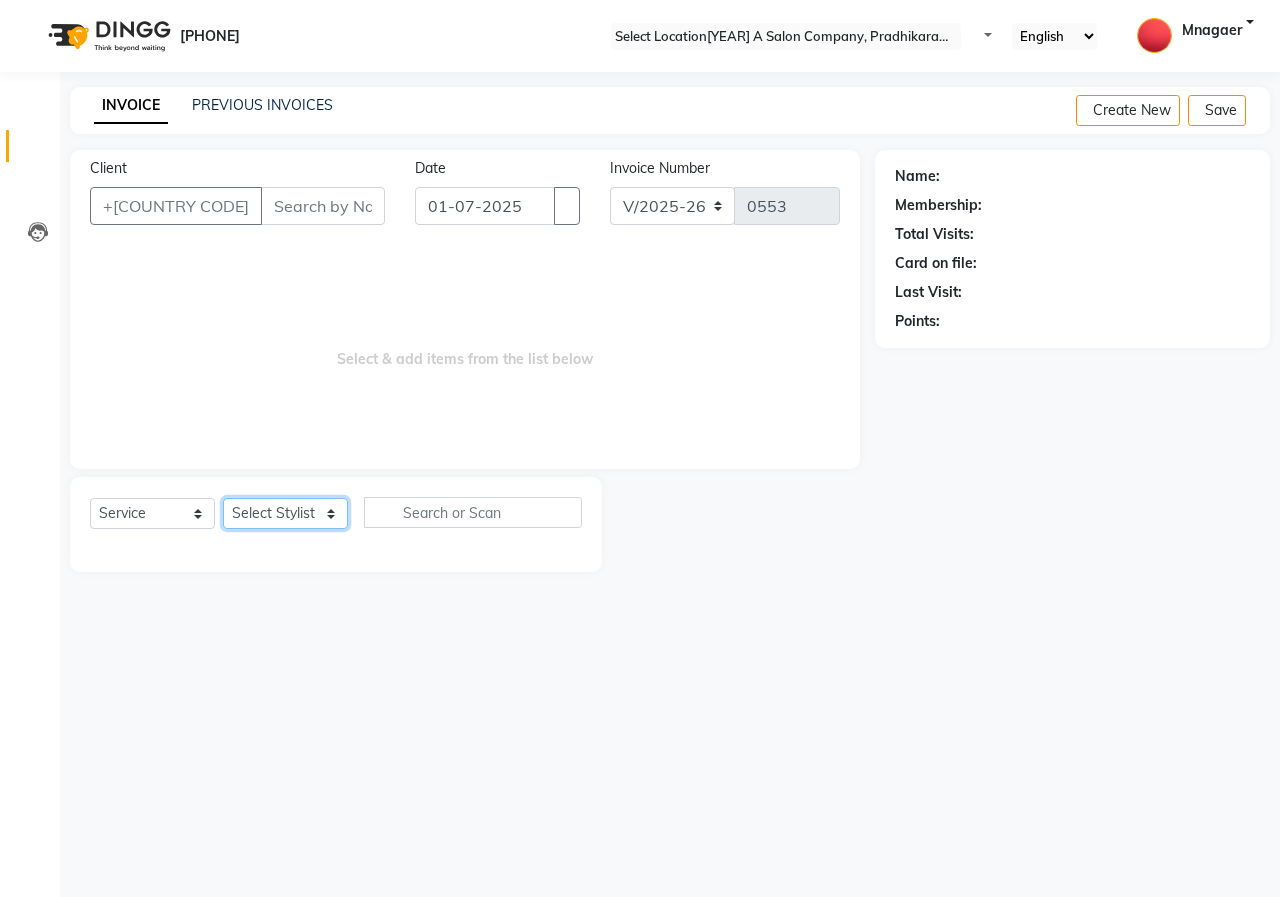 click on "Select Stylist [NAME] [NAME] [NAME] [NAME] [NAME] [NAME] Trainning" at bounding box center (285, 513) 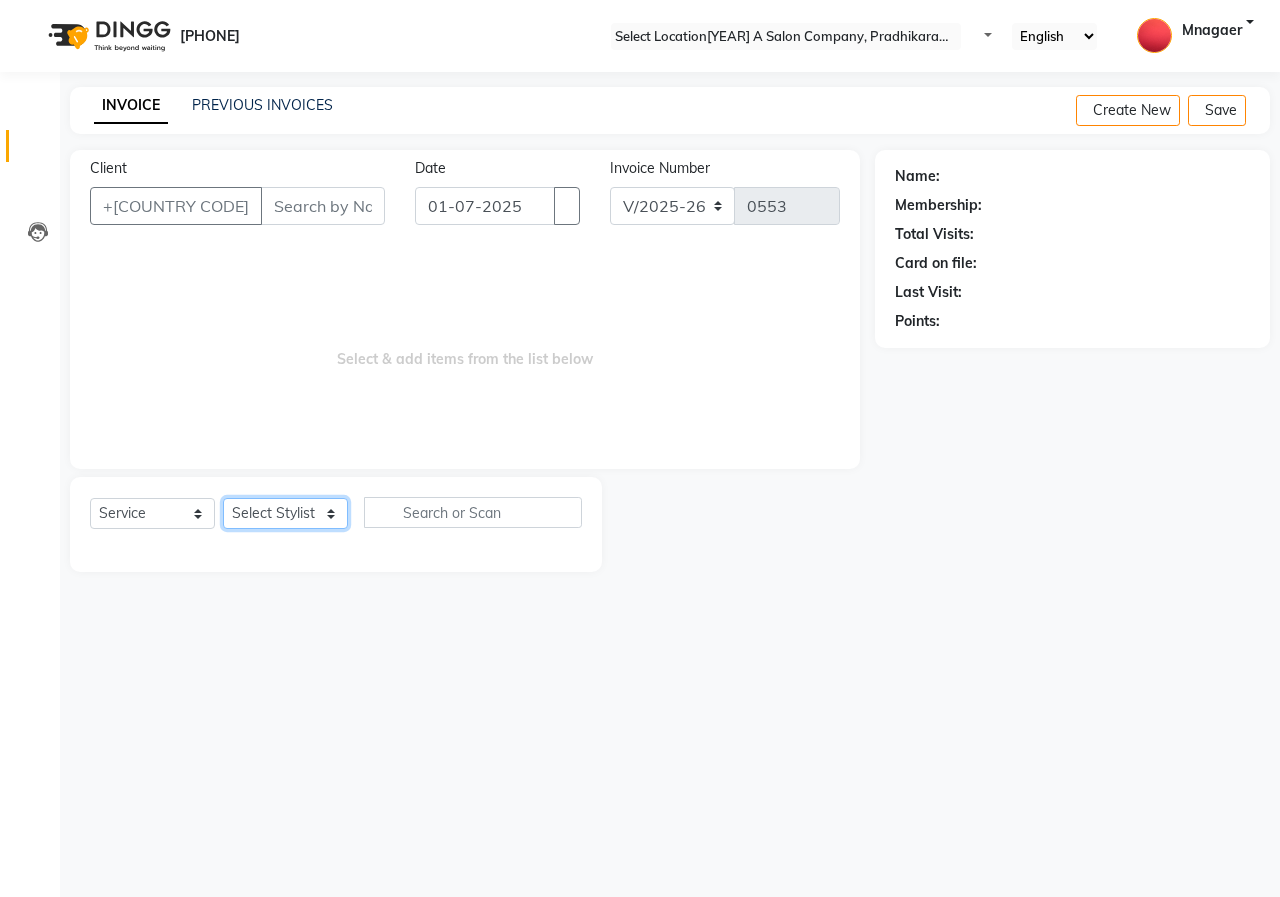 select on "[NUMBER]" 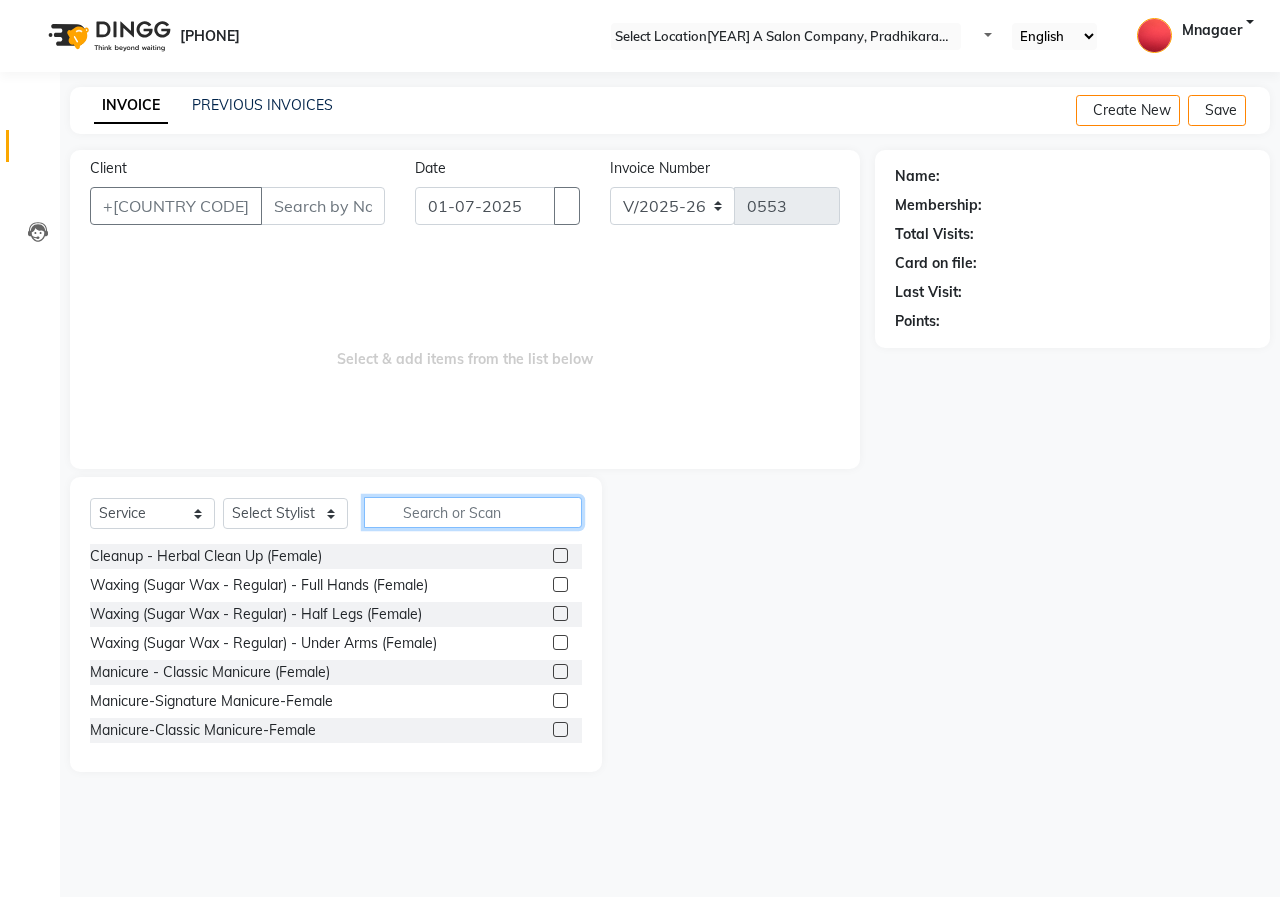 click at bounding box center (473, 512) 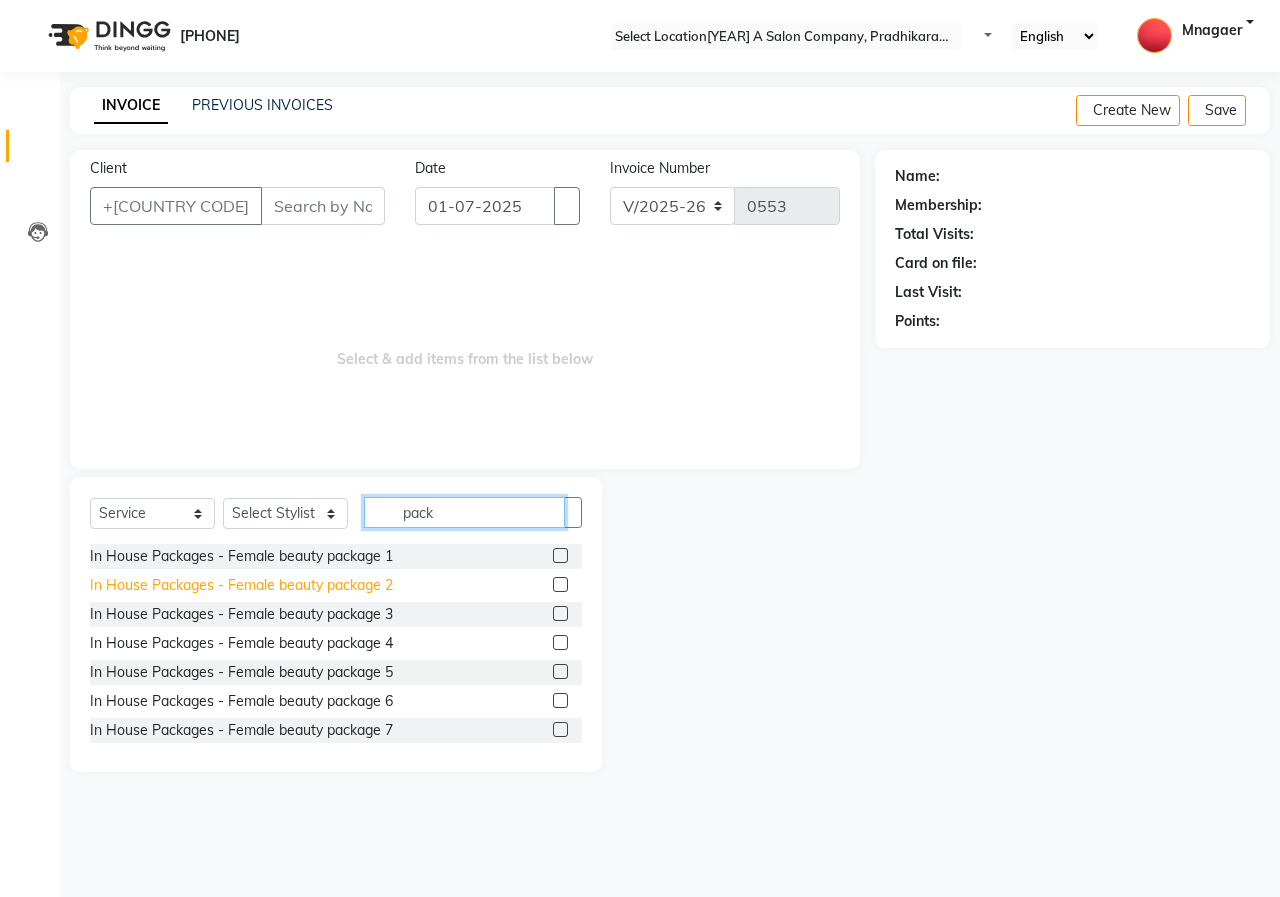 type on "pack" 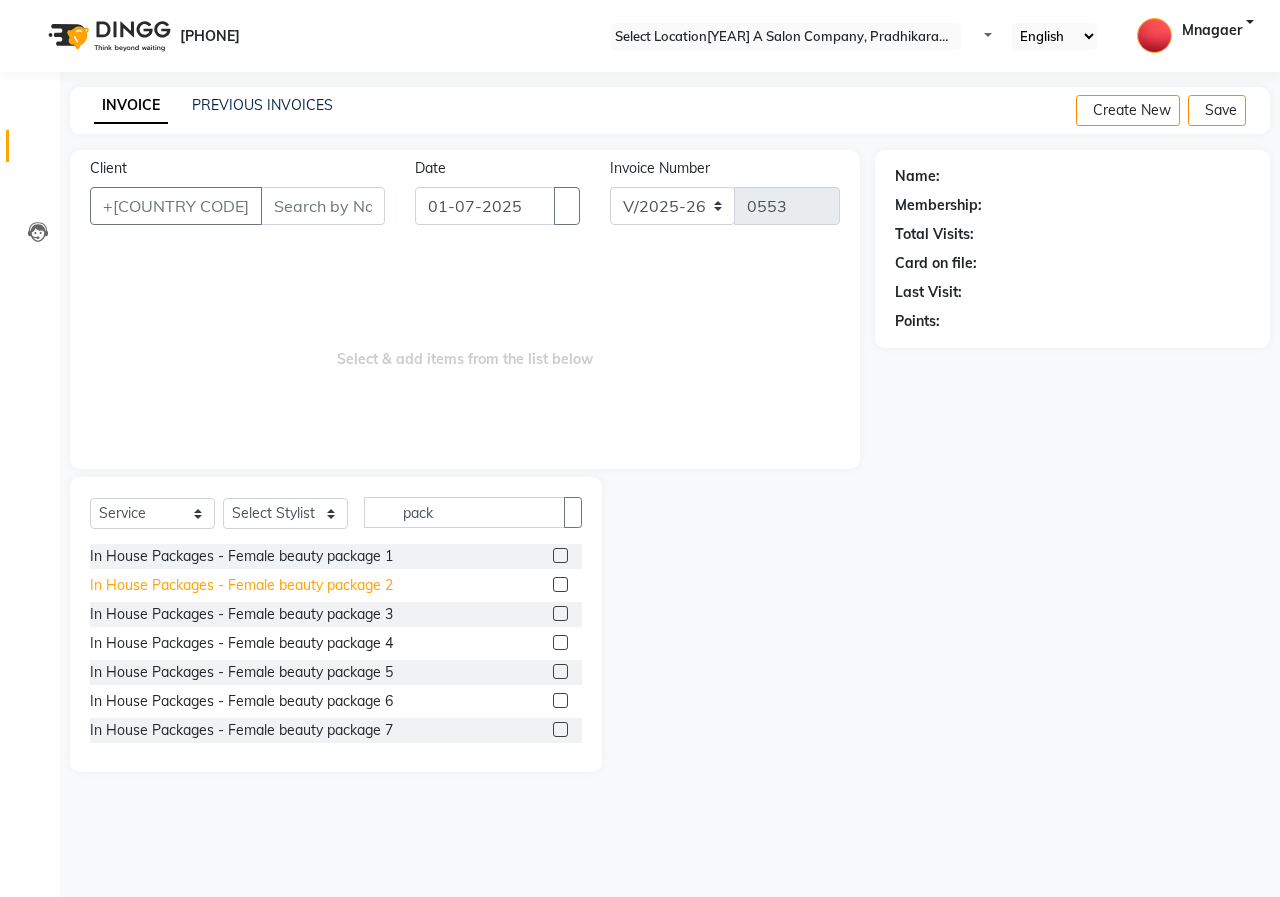 click on "In House Packages - Female beauty package 2" at bounding box center (241, 556) 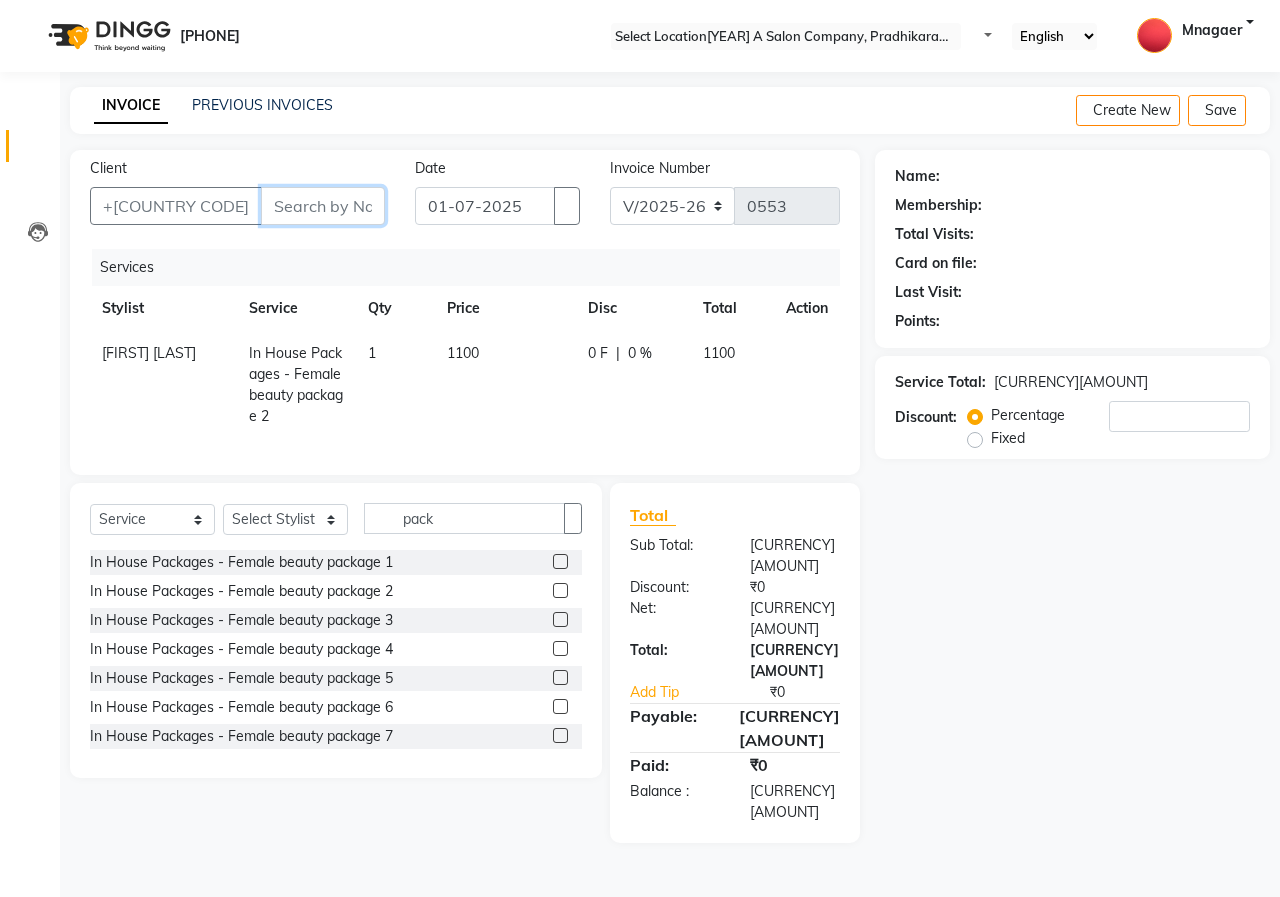 click on "Client" at bounding box center [323, 206] 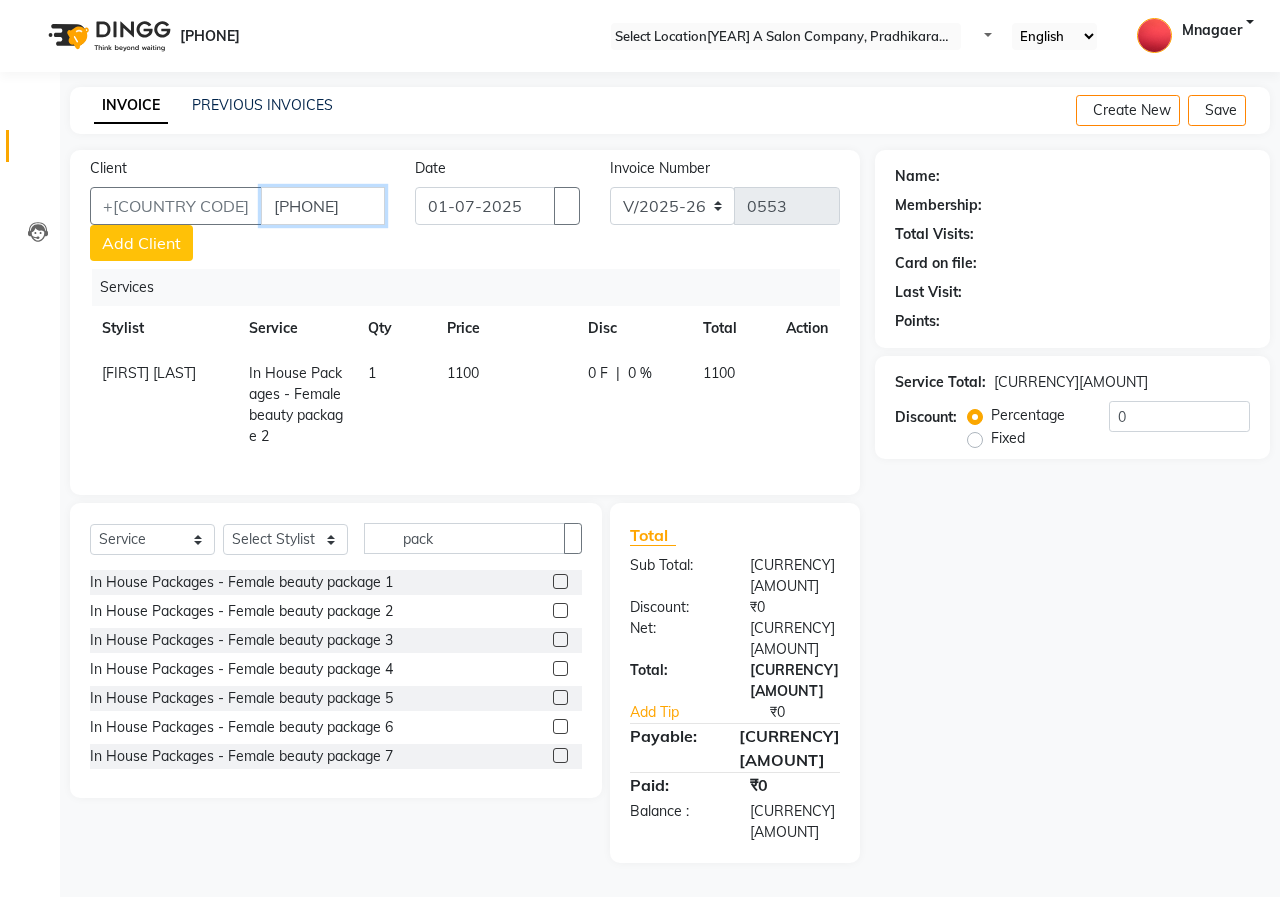 type on "[PHONE]" 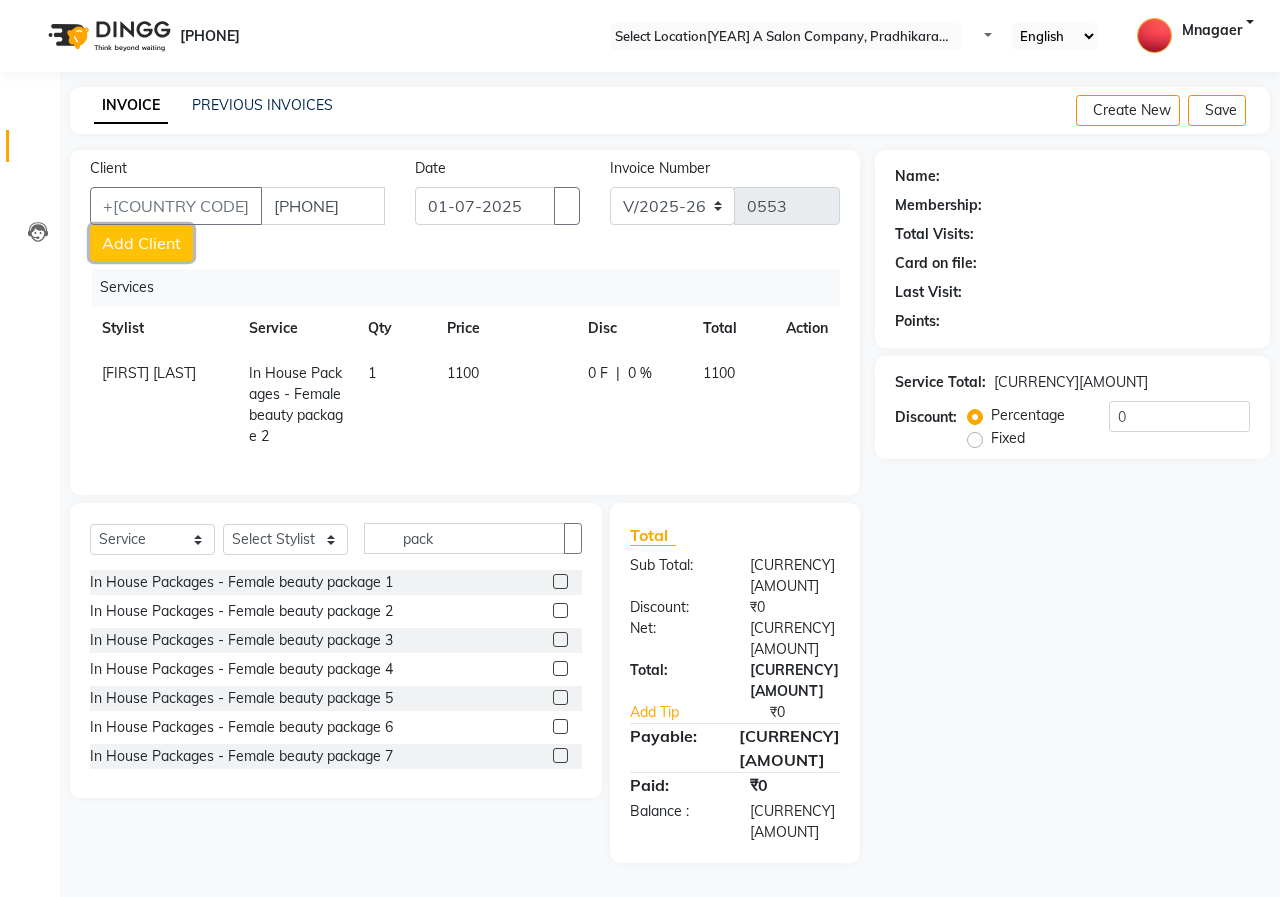 click on "Add Client" at bounding box center (141, 243) 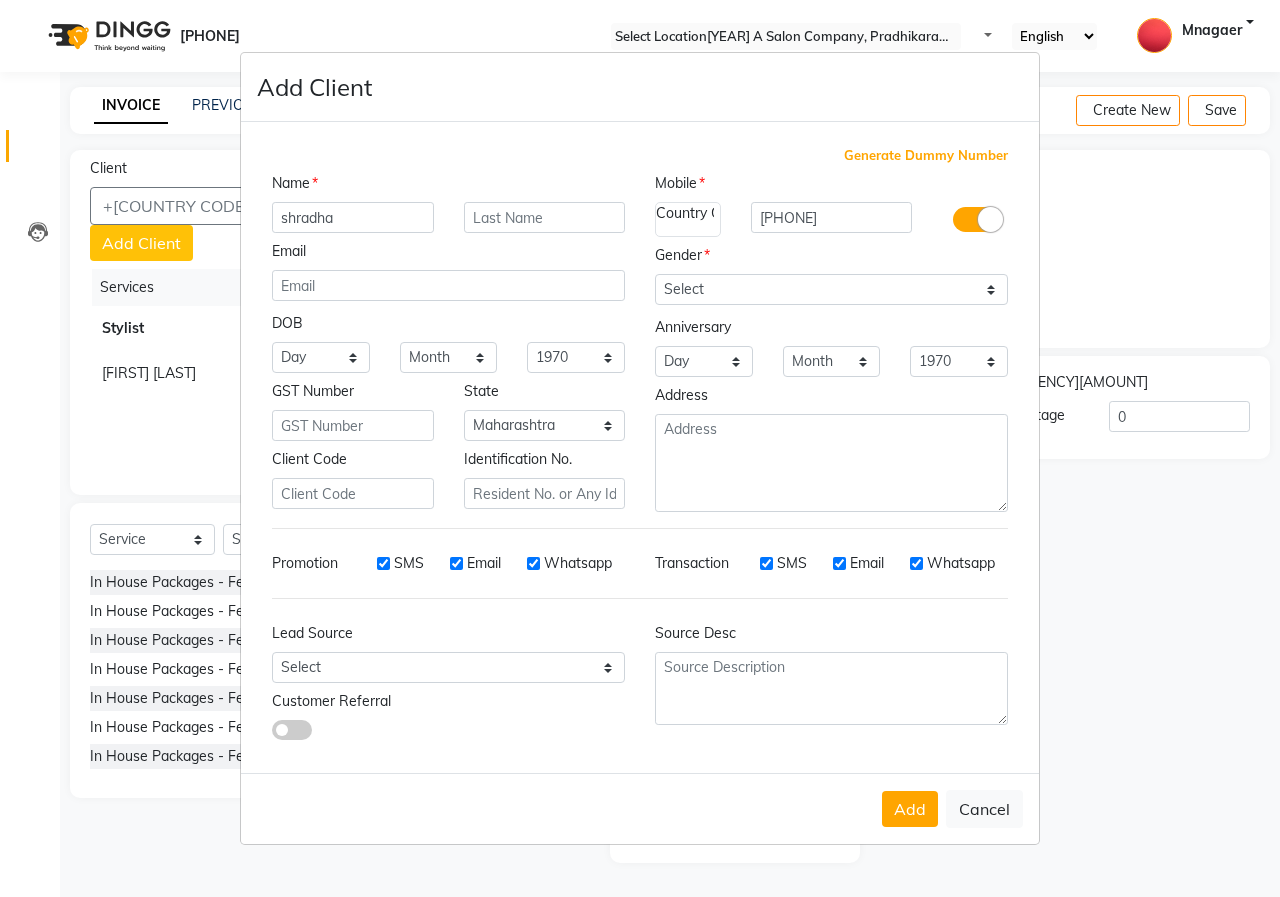 type on "shradha" 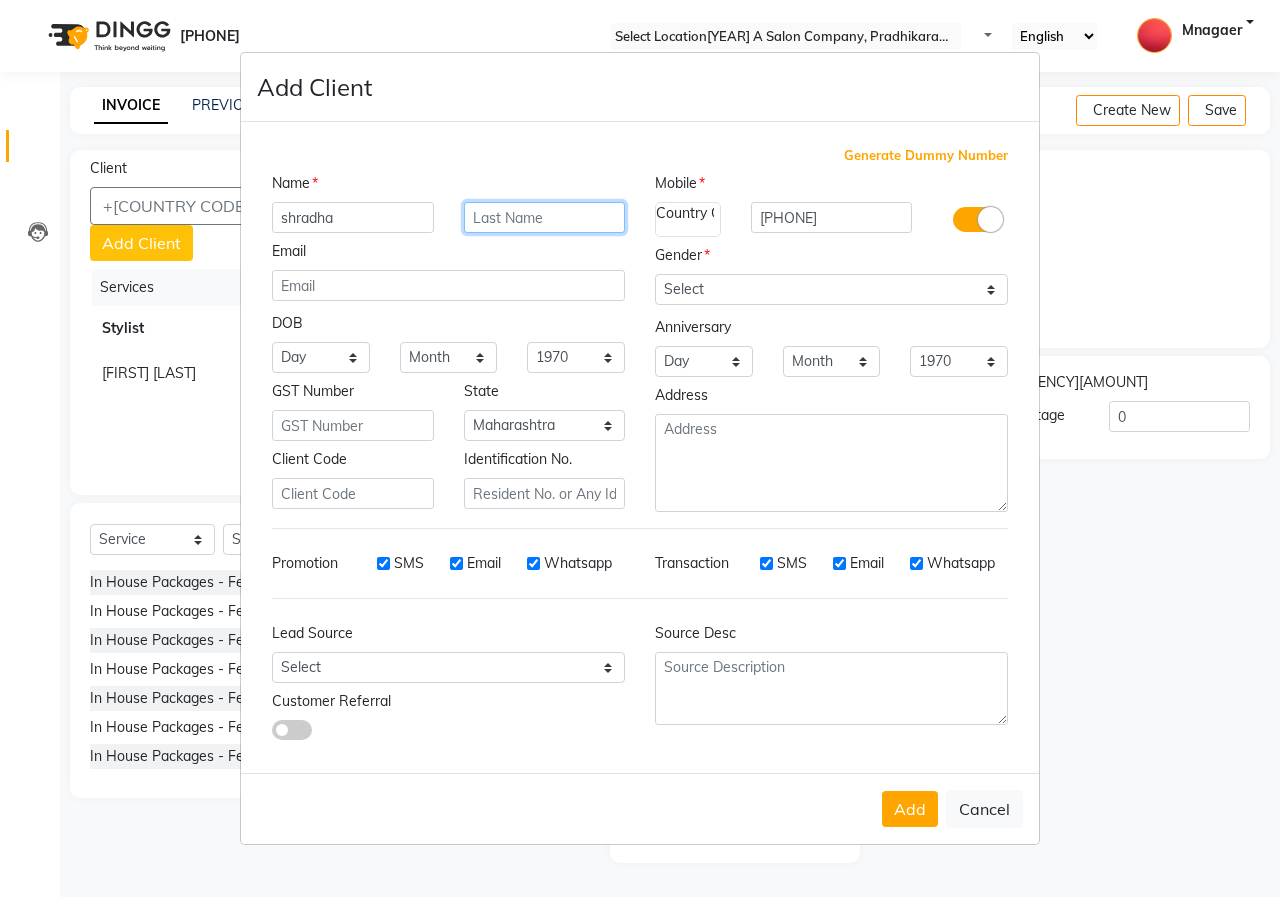 click at bounding box center (545, 217) 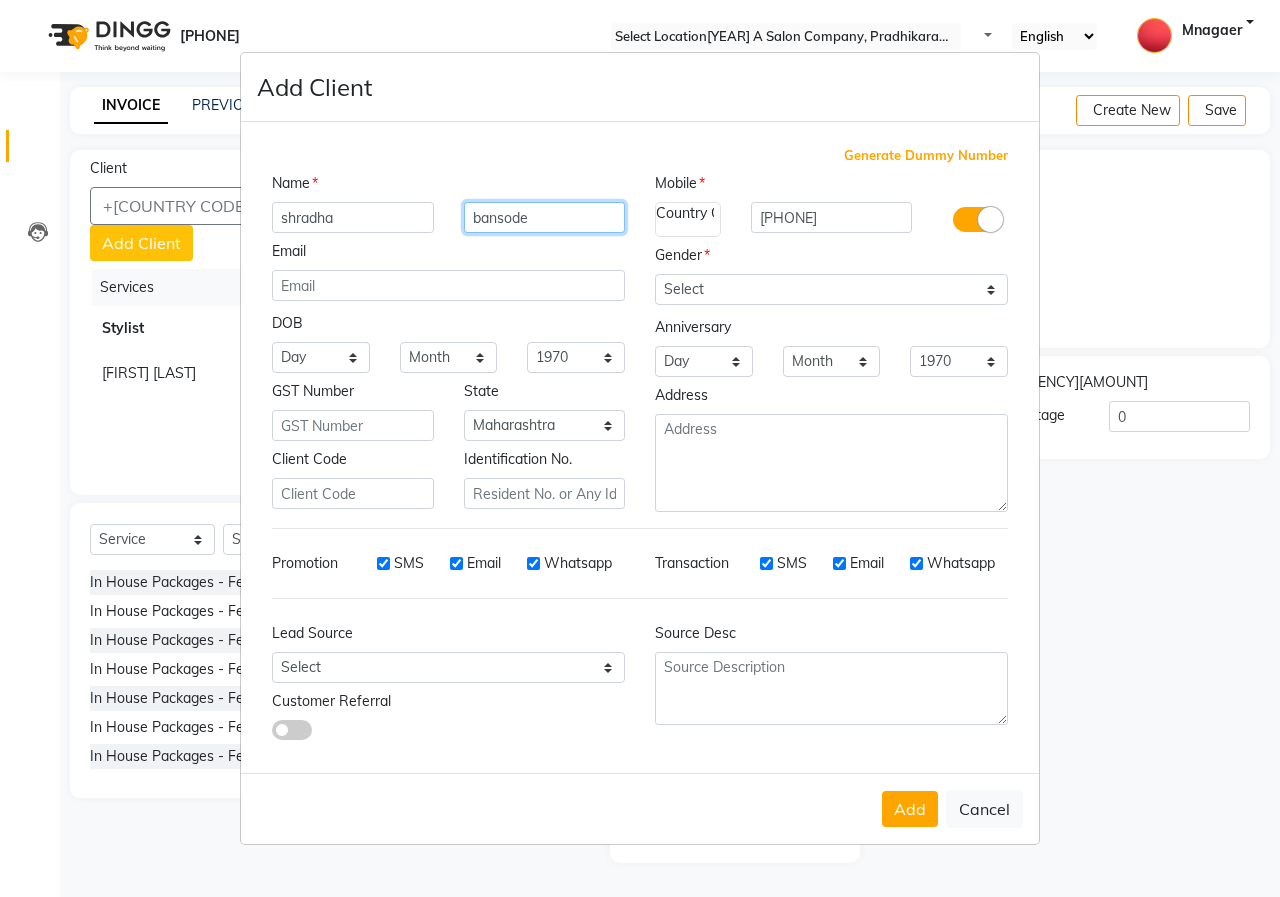type on "bansode" 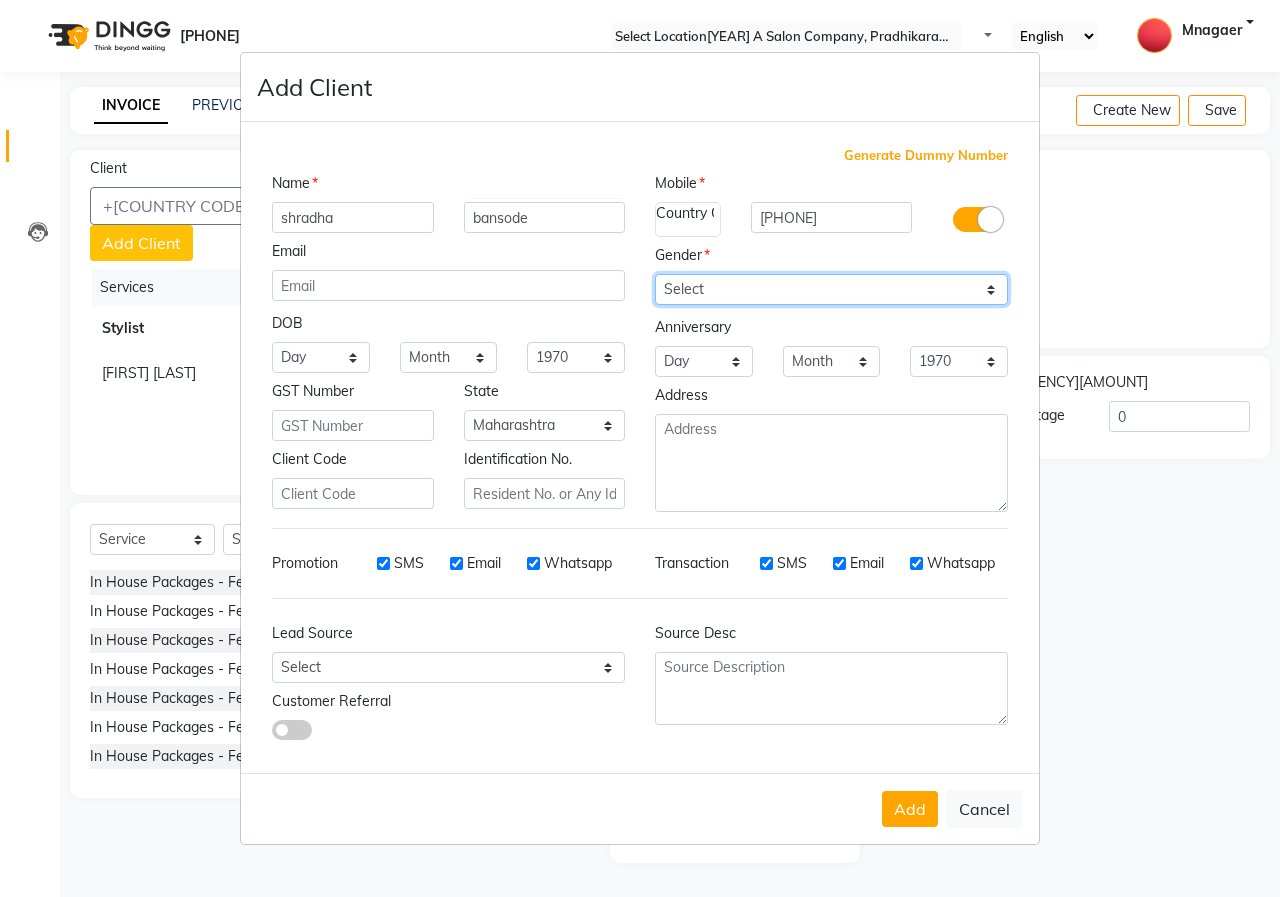 click on "Select Male Female Other Prefer Not To Say" at bounding box center [831, 289] 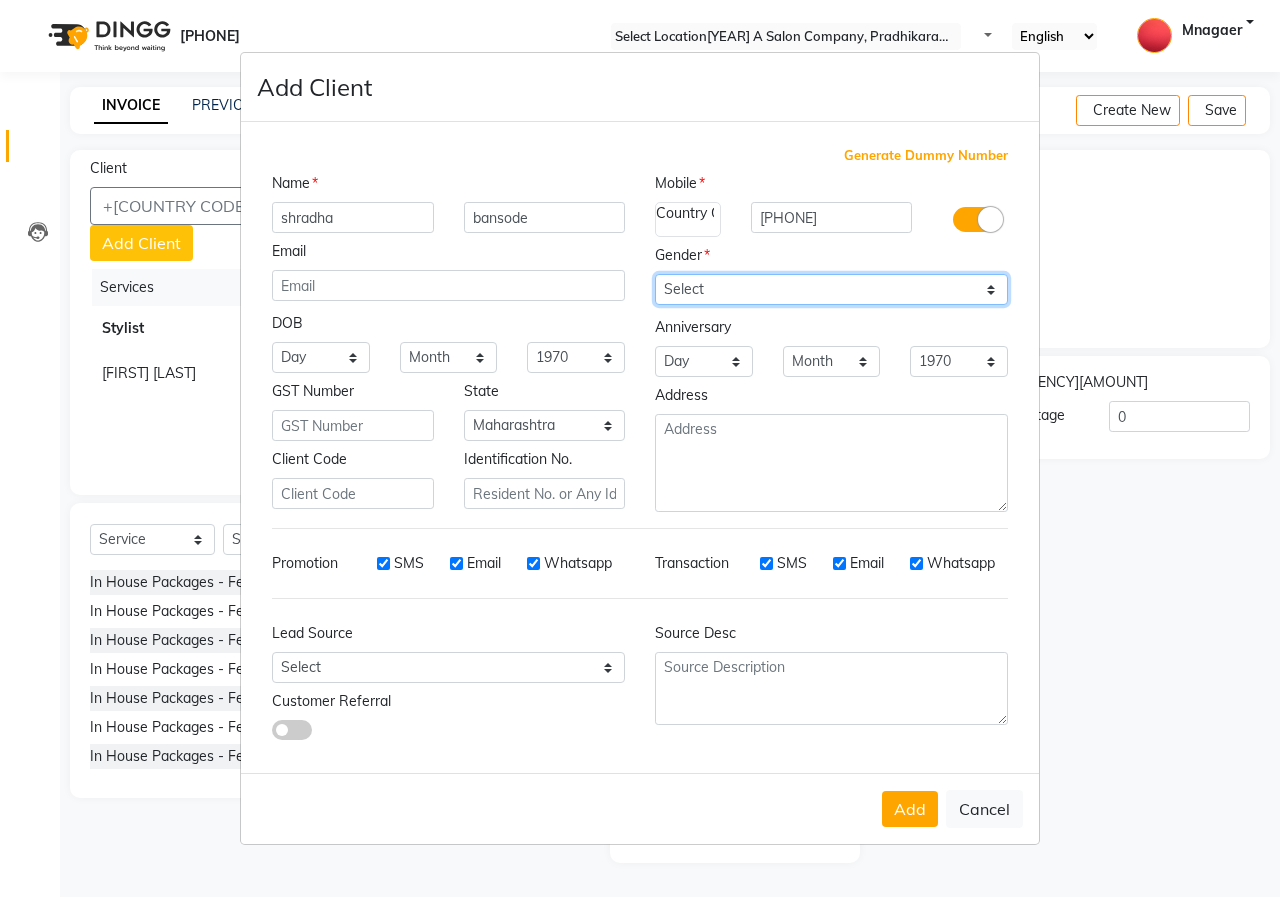 select on "female" 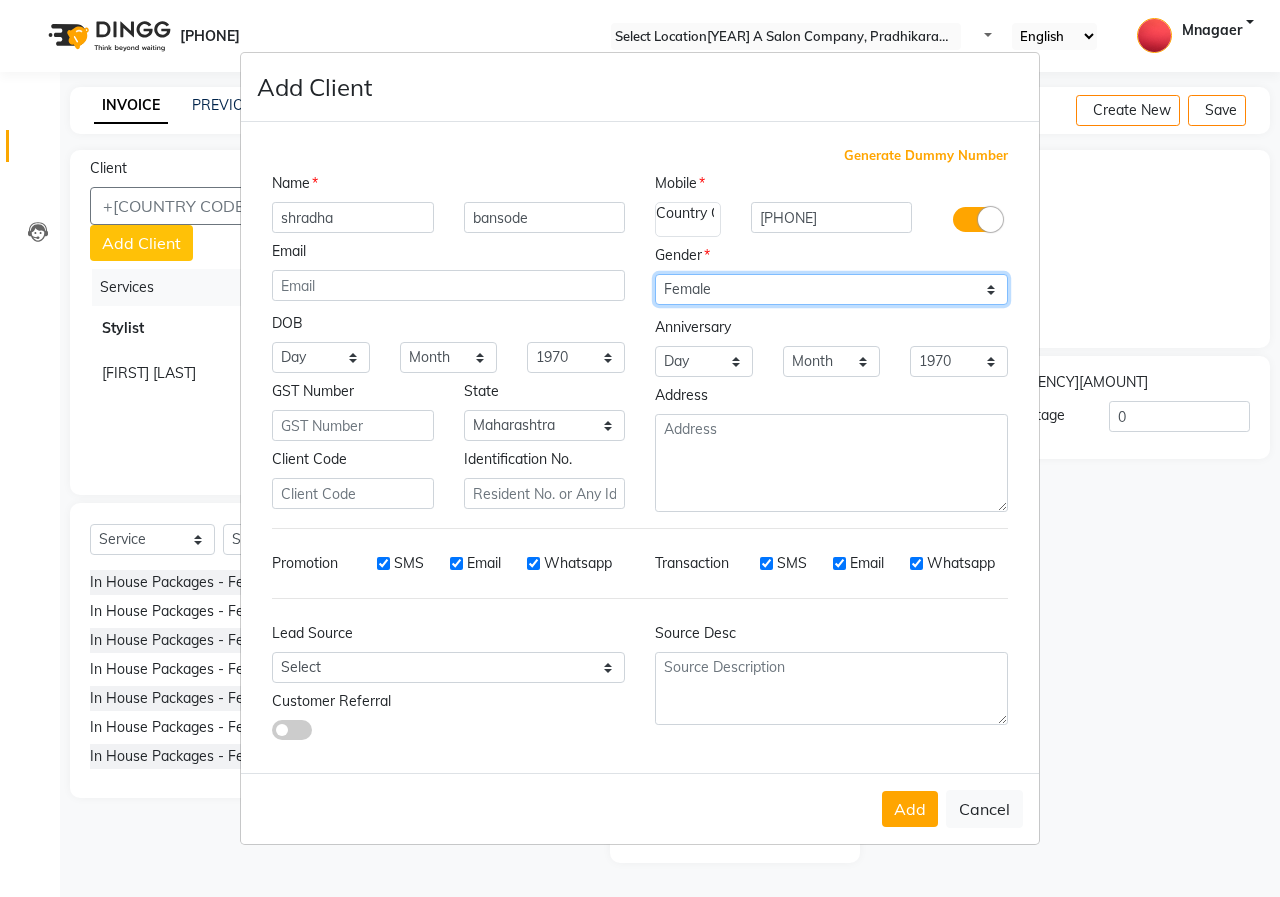 click on "Select Male Female Other Prefer Not To Say" at bounding box center (831, 289) 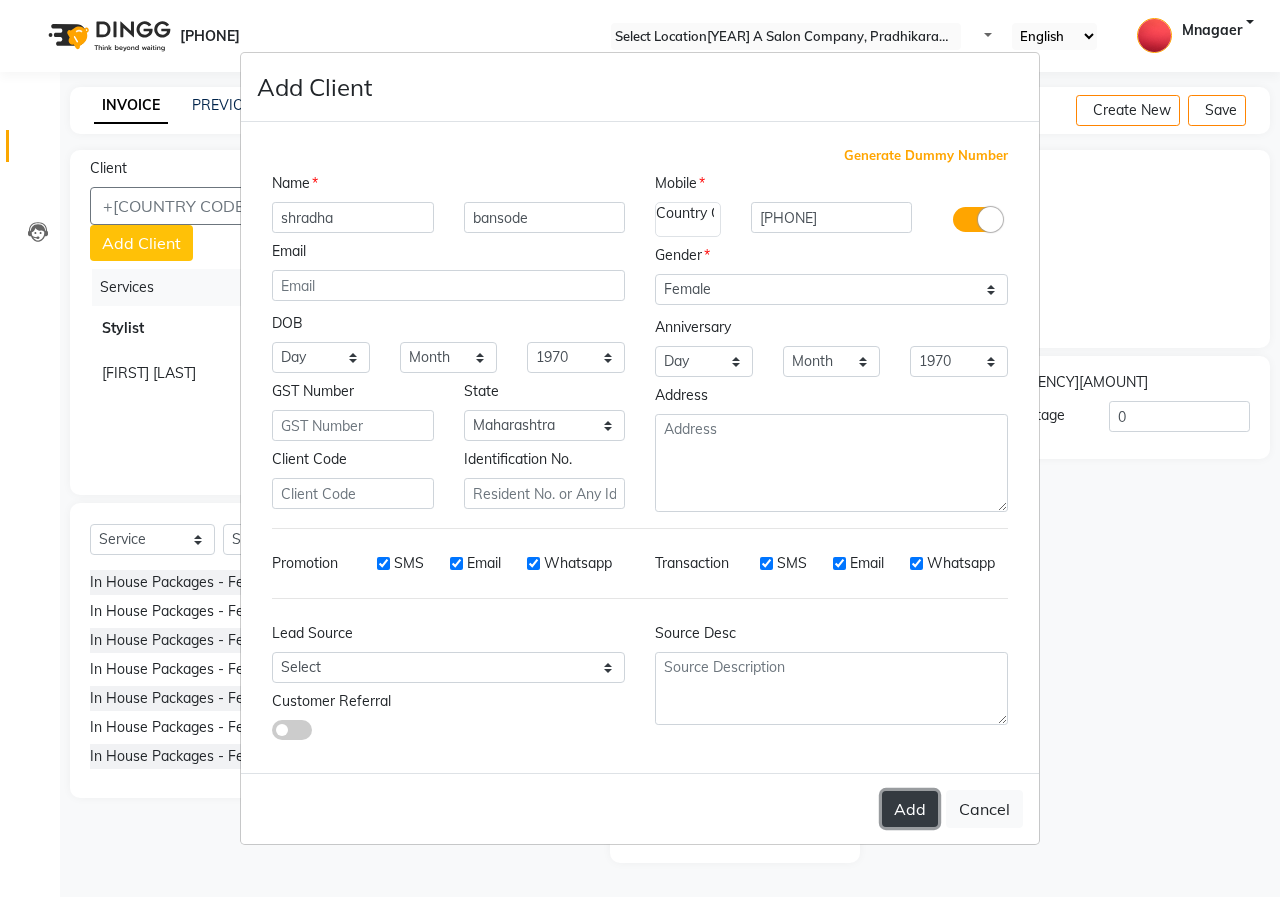click on "Add" at bounding box center [910, 809] 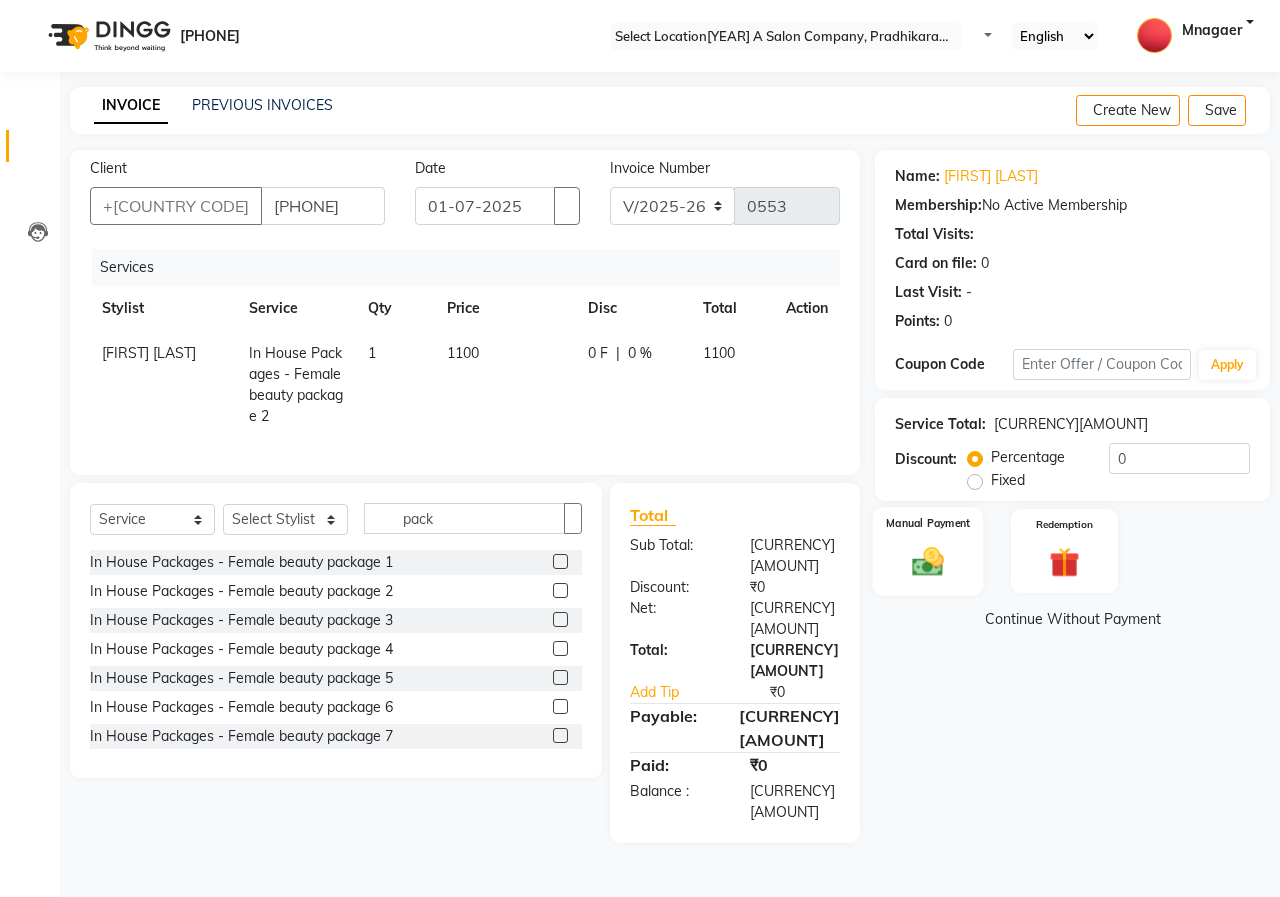 click at bounding box center (928, 561) 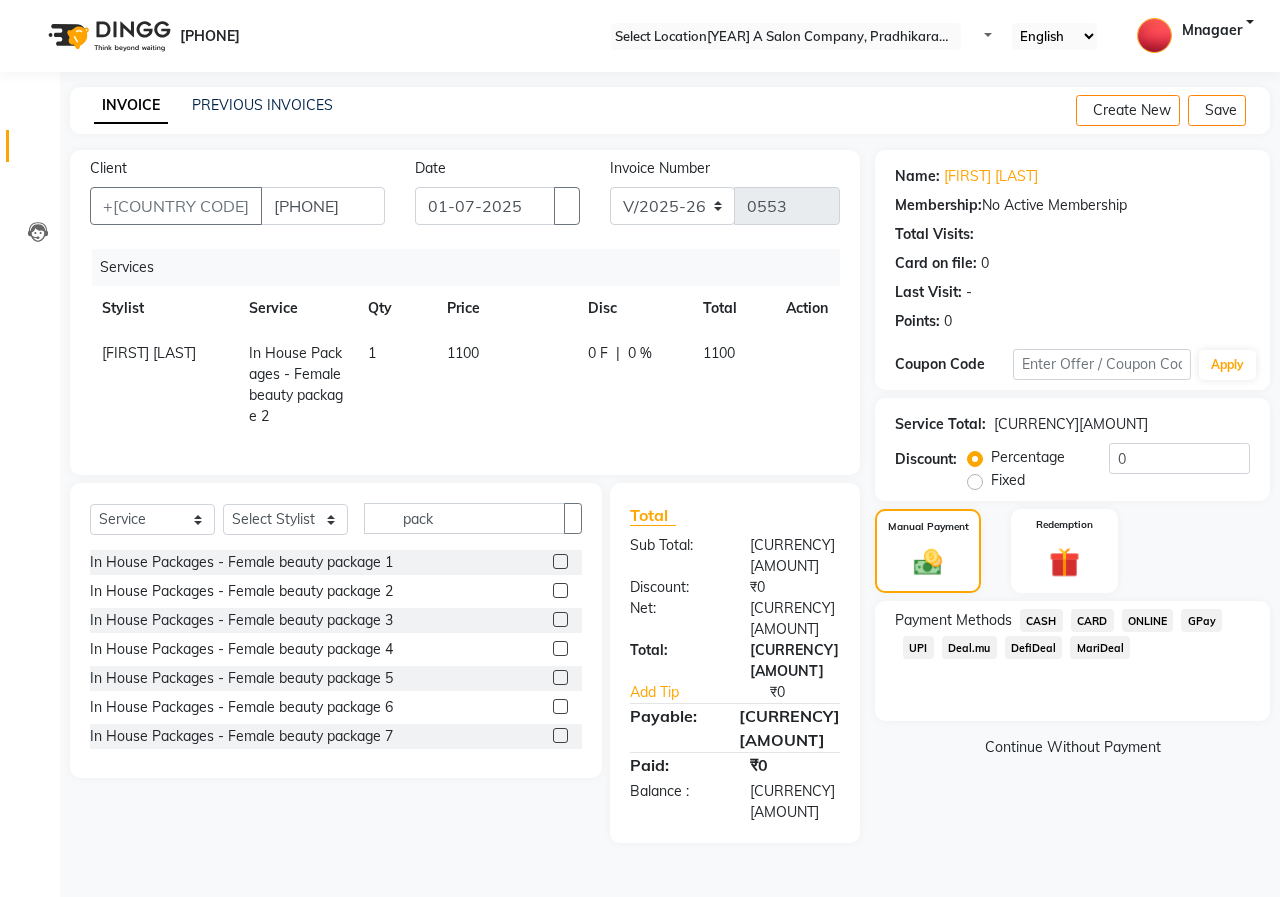click on "ONLINE" at bounding box center (1041, 620) 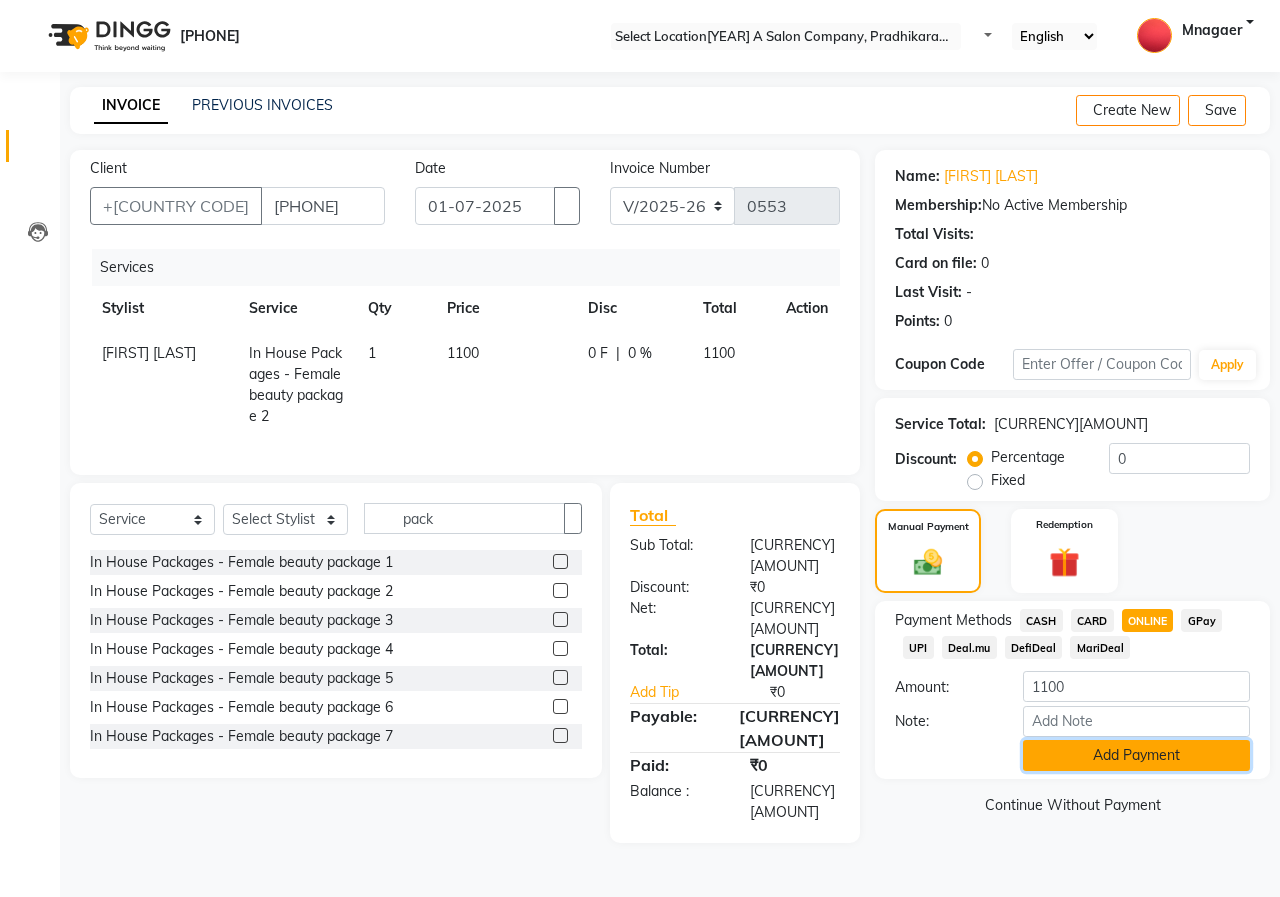 click on "Add Payment" at bounding box center [1136, 755] 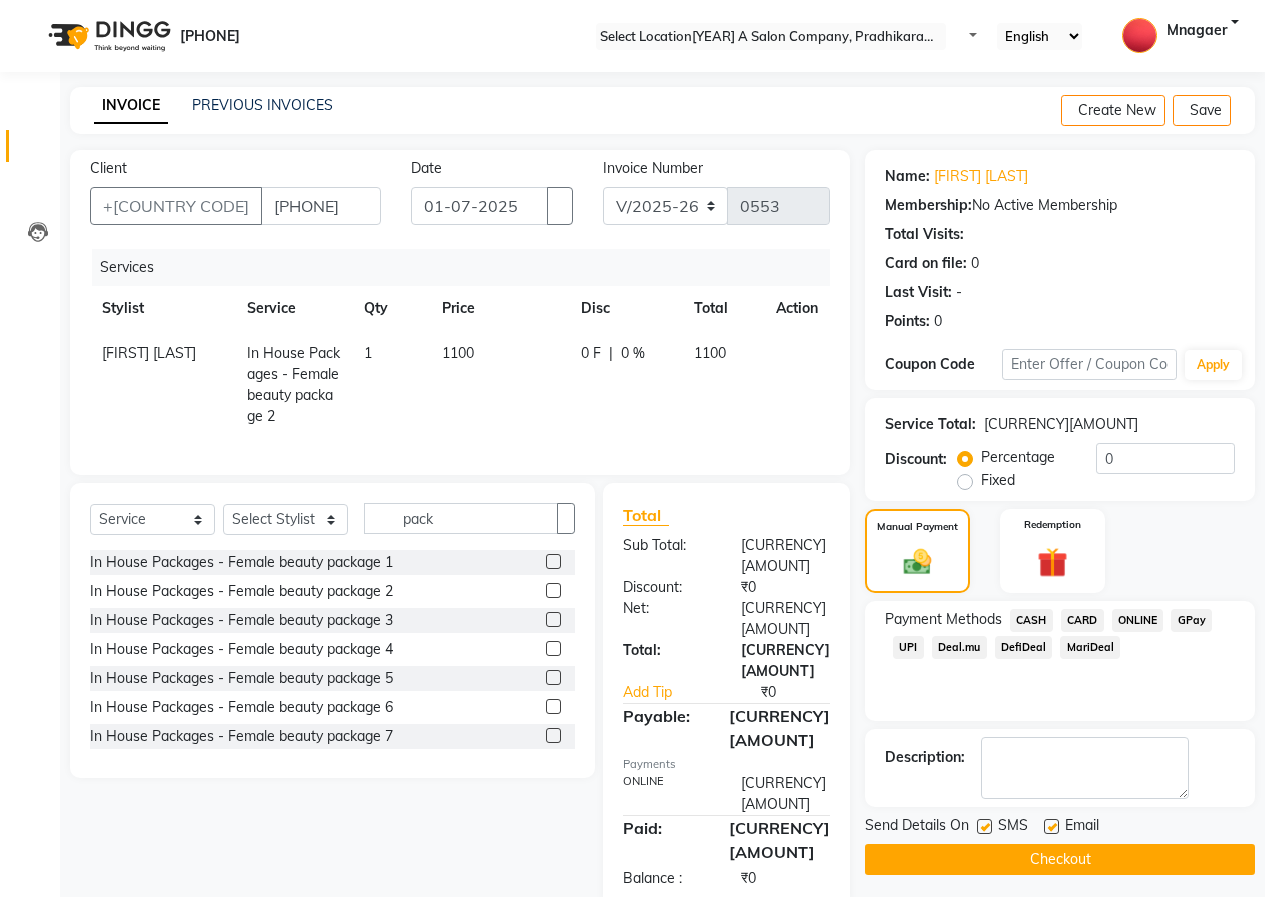 scroll, scrollTop: 15, scrollLeft: 0, axis: vertical 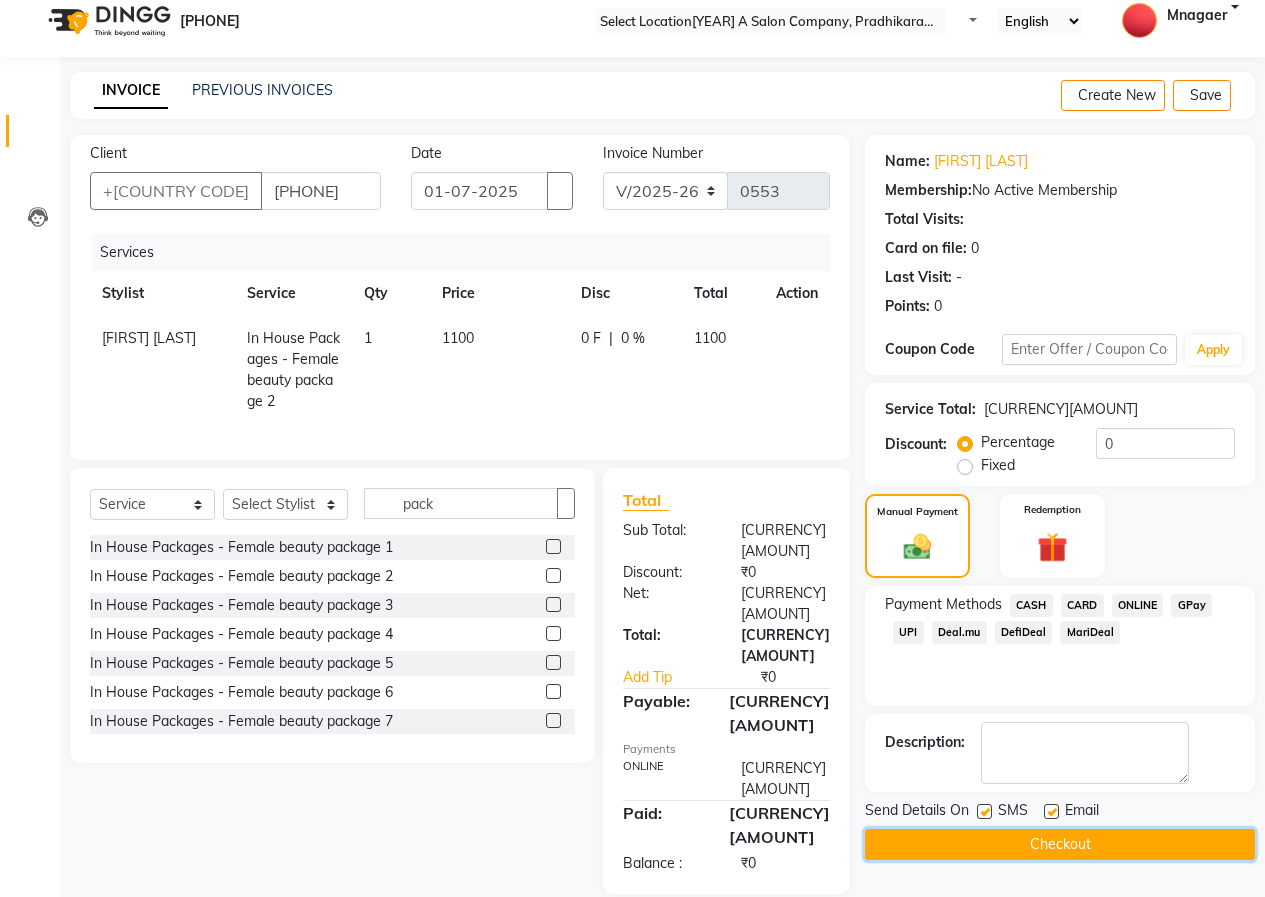 click on "Checkout" at bounding box center [1060, 844] 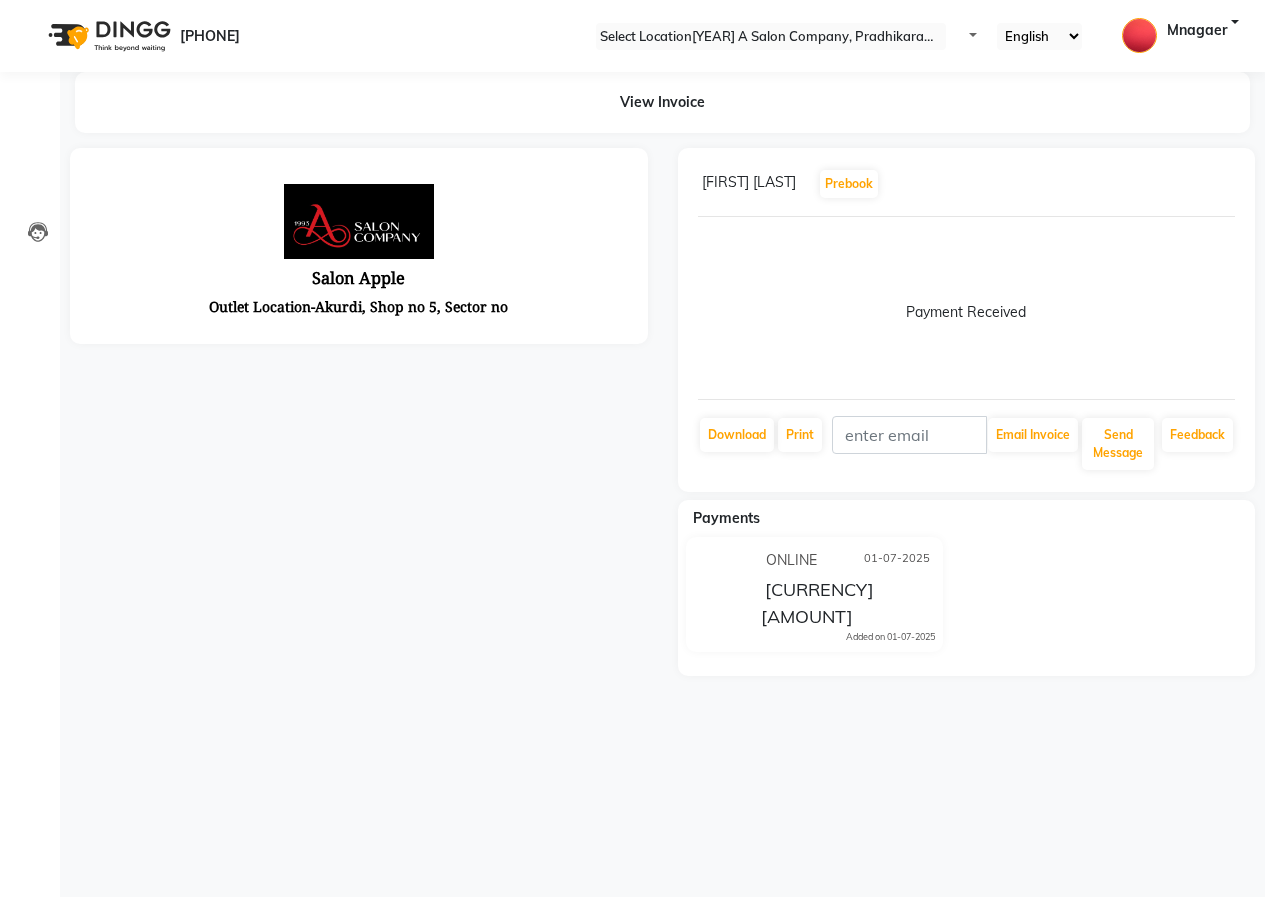 scroll, scrollTop: 0, scrollLeft: 0, axis: both 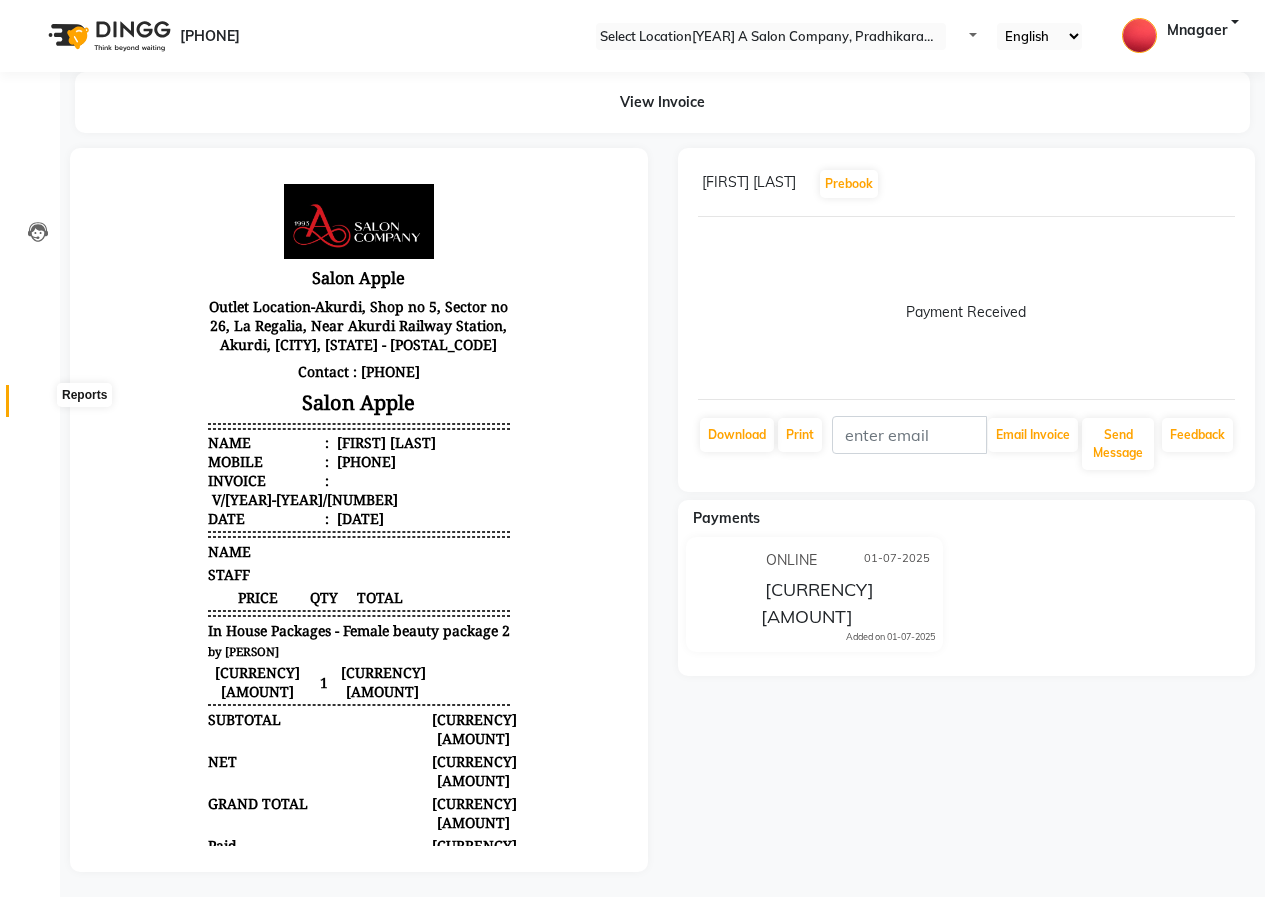 click at bounding box center [38, 406] 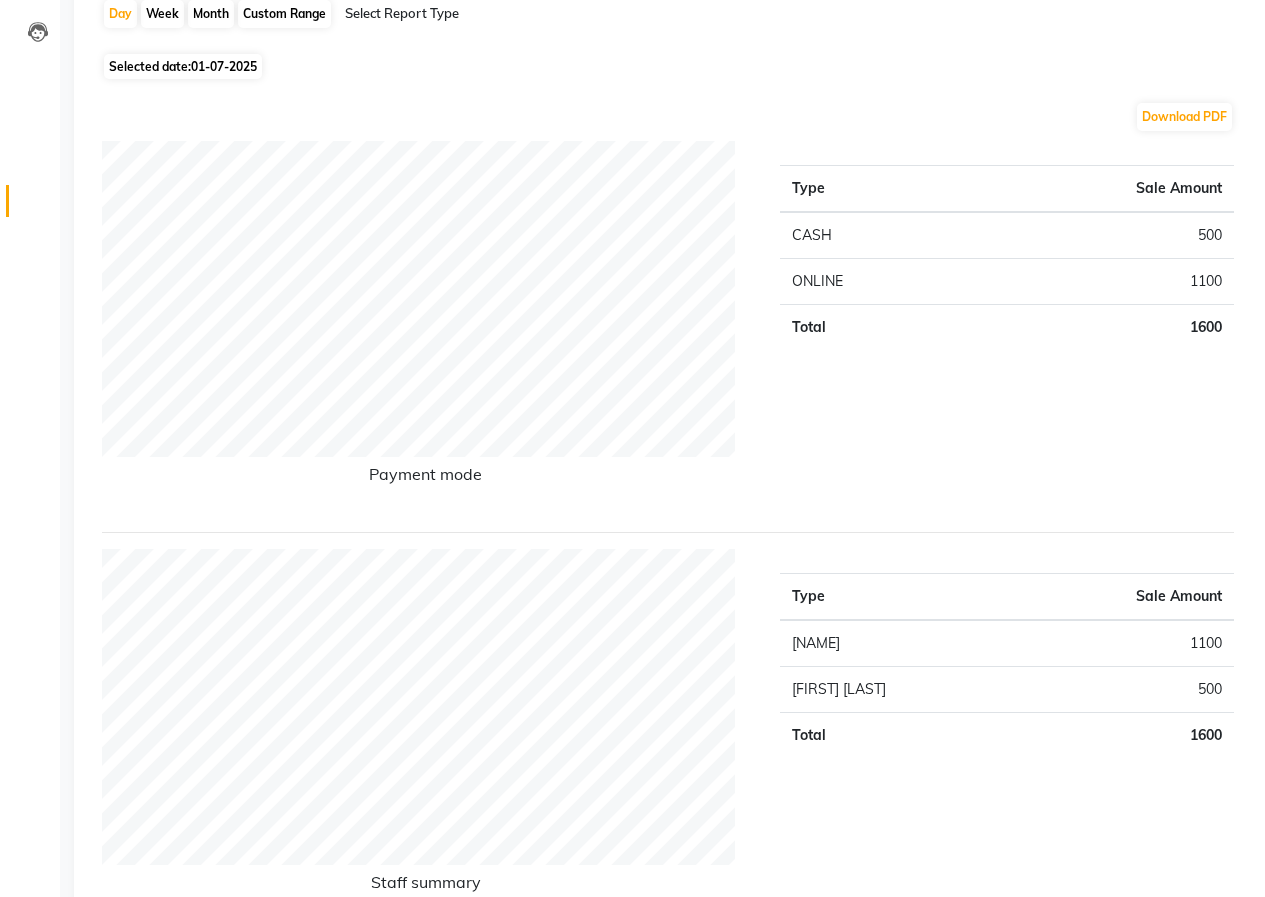scroll, scrollTop: 0, scrollLeft: 0, axis: both 